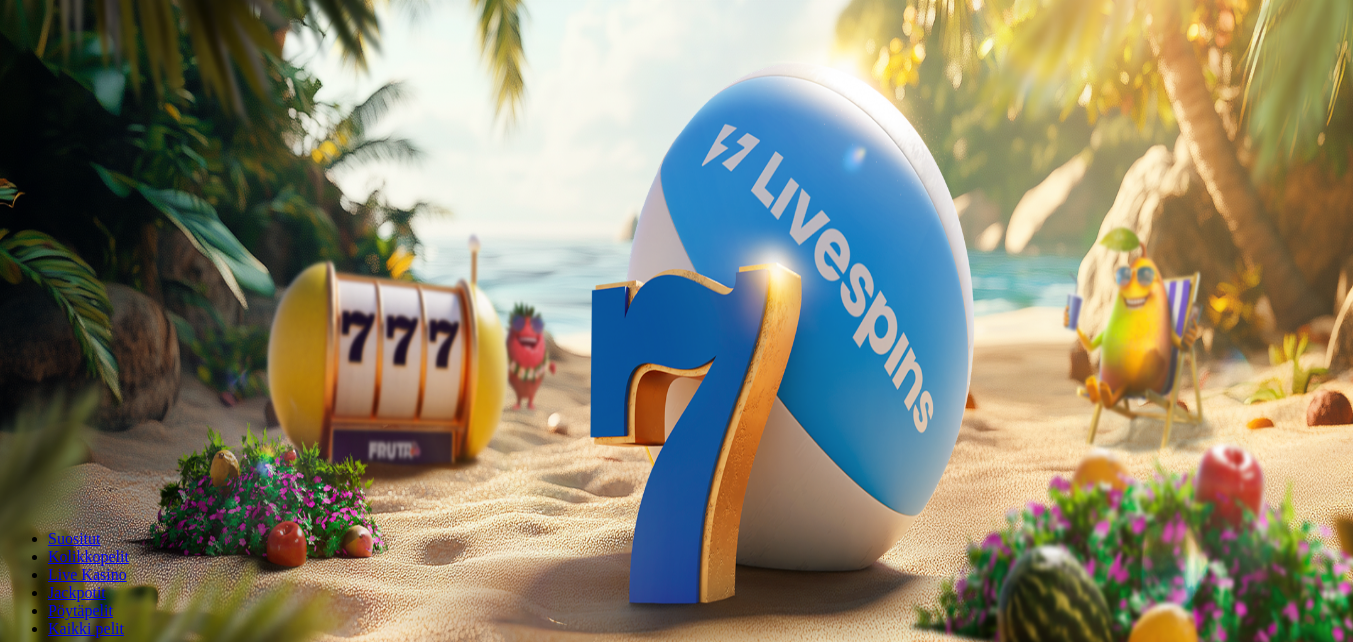 scroll, scrollTop: 0, scrollLeft: 0, axis: both 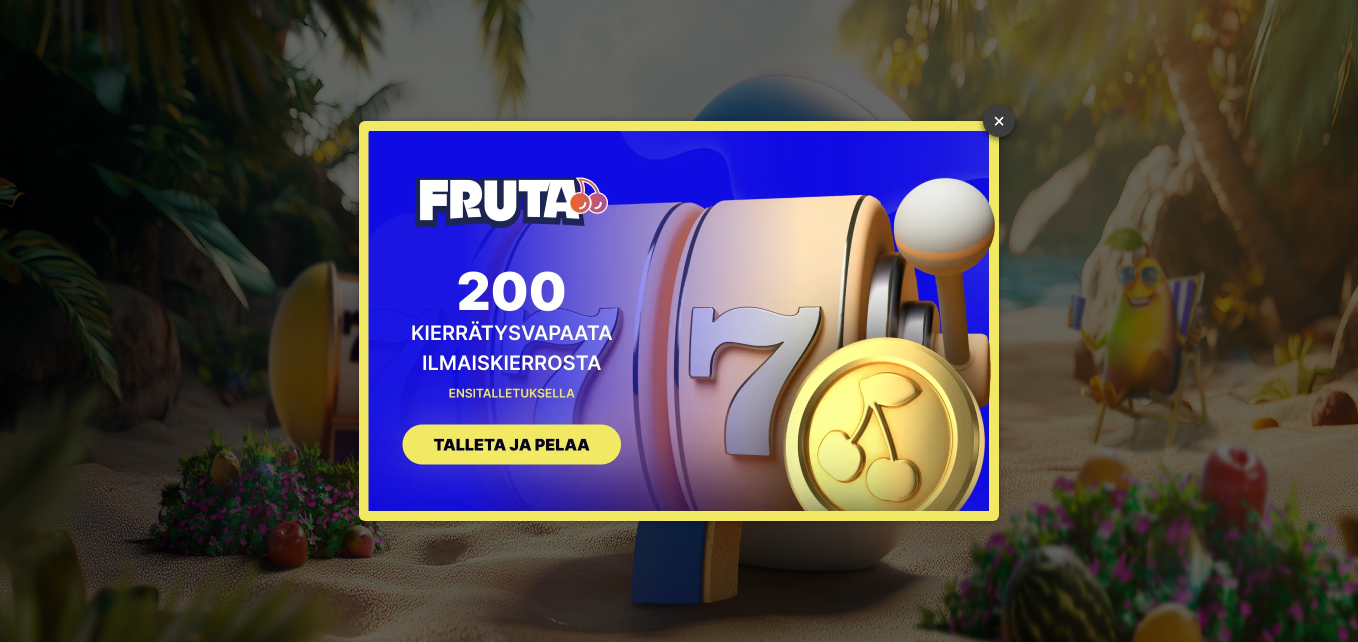 click on "×" at bounding box center [999, 121] 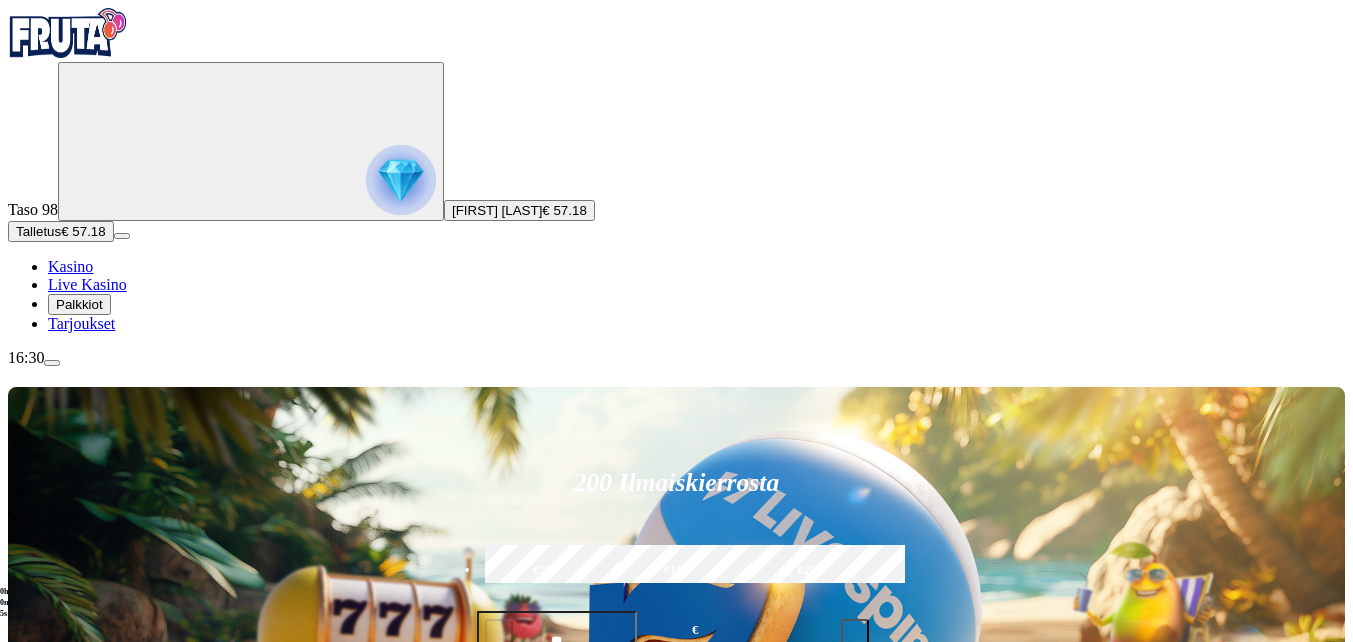 click at bounding box center (32, 1095) 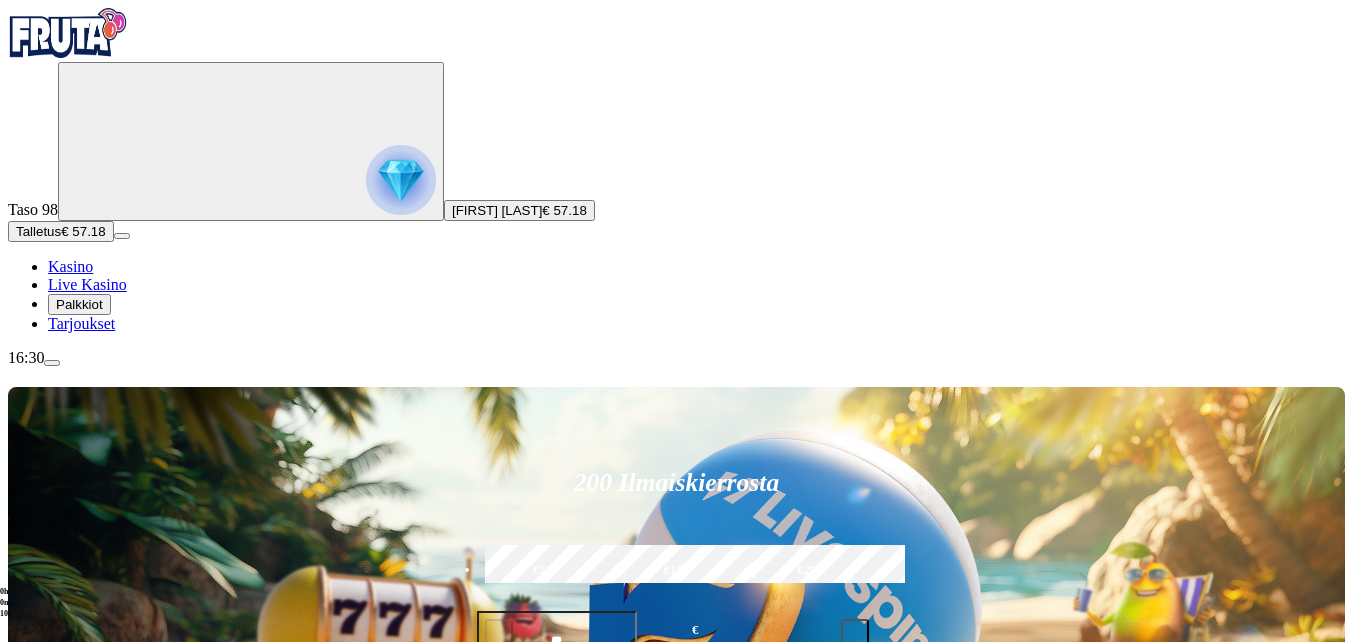 click on "Pelaa nyt" at bounding box center (-752, 2000) 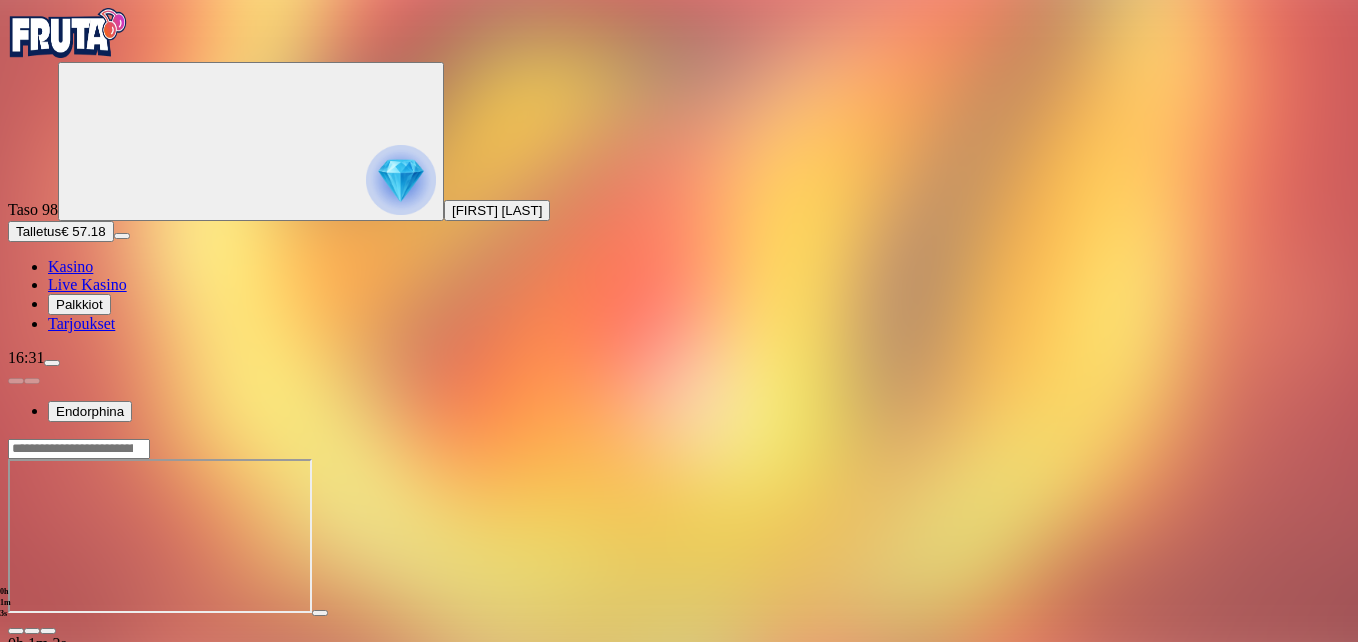 click at bounding box center [48, 631] 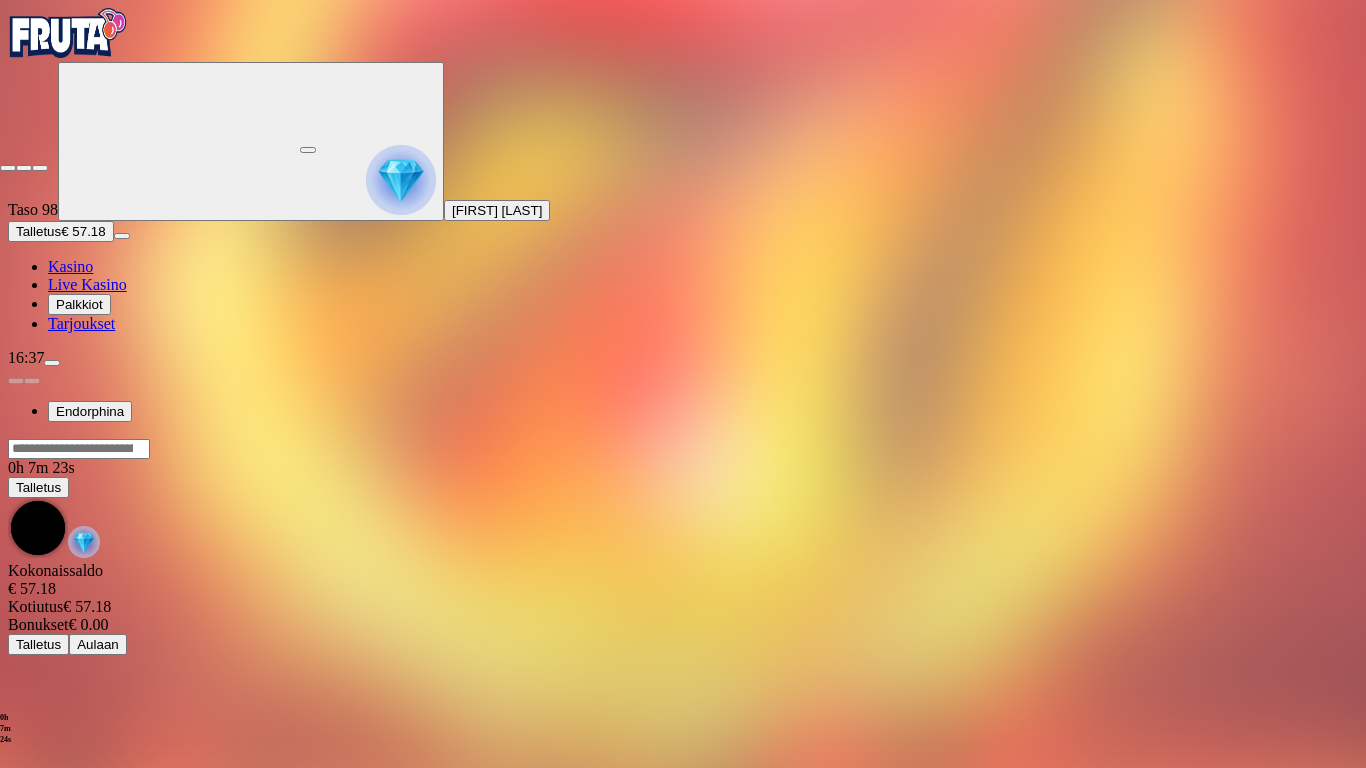 click at bounding box center (8, 168) 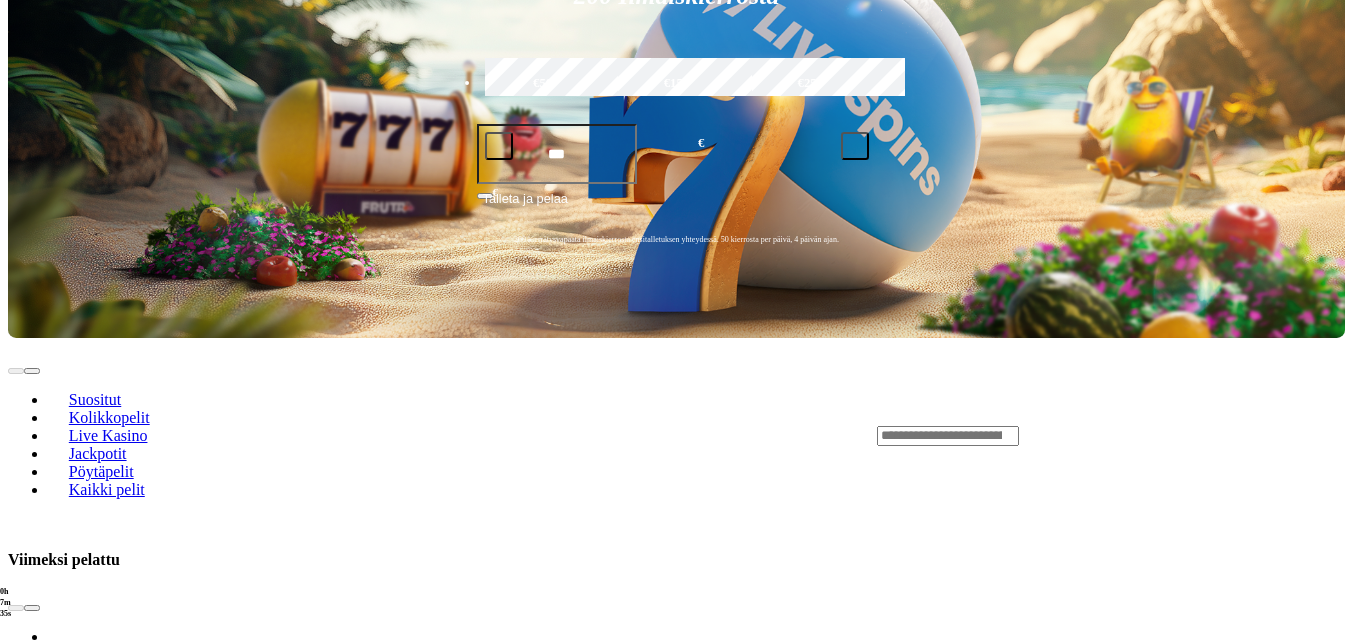 scroll, scrollTop: 500, scrollLeft: 0, axis: vertical 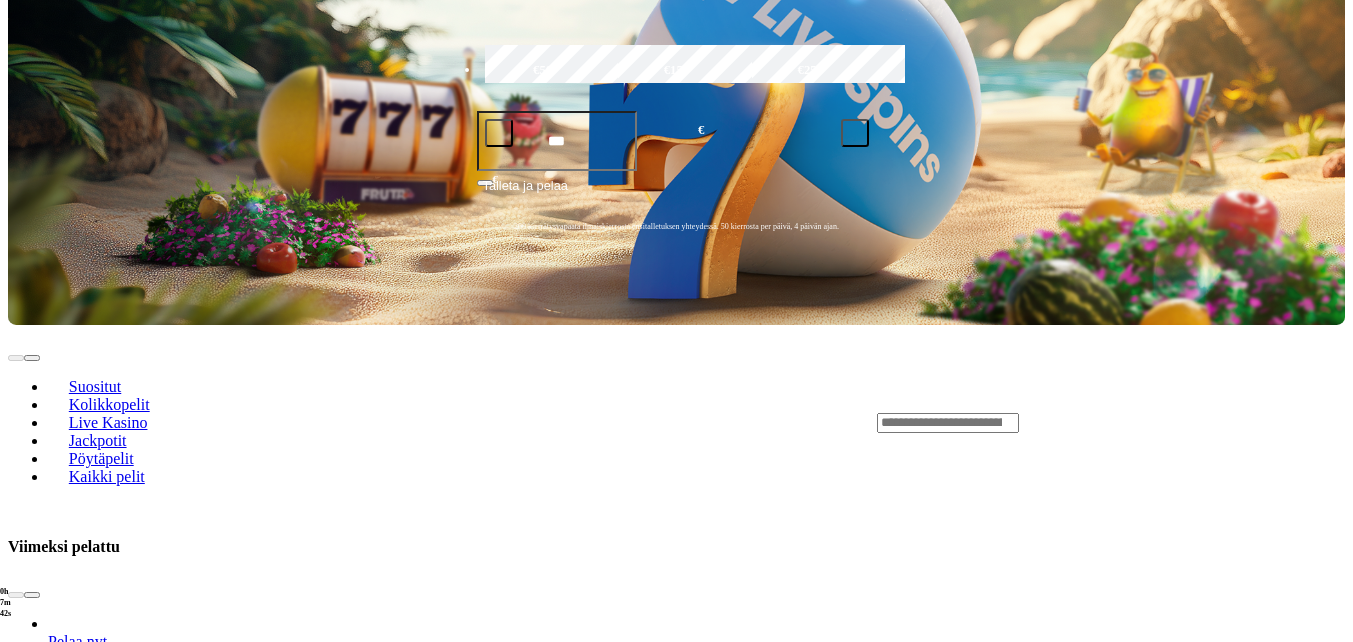 click on "Pelaa nyt" at bounding box center [77, 2275] 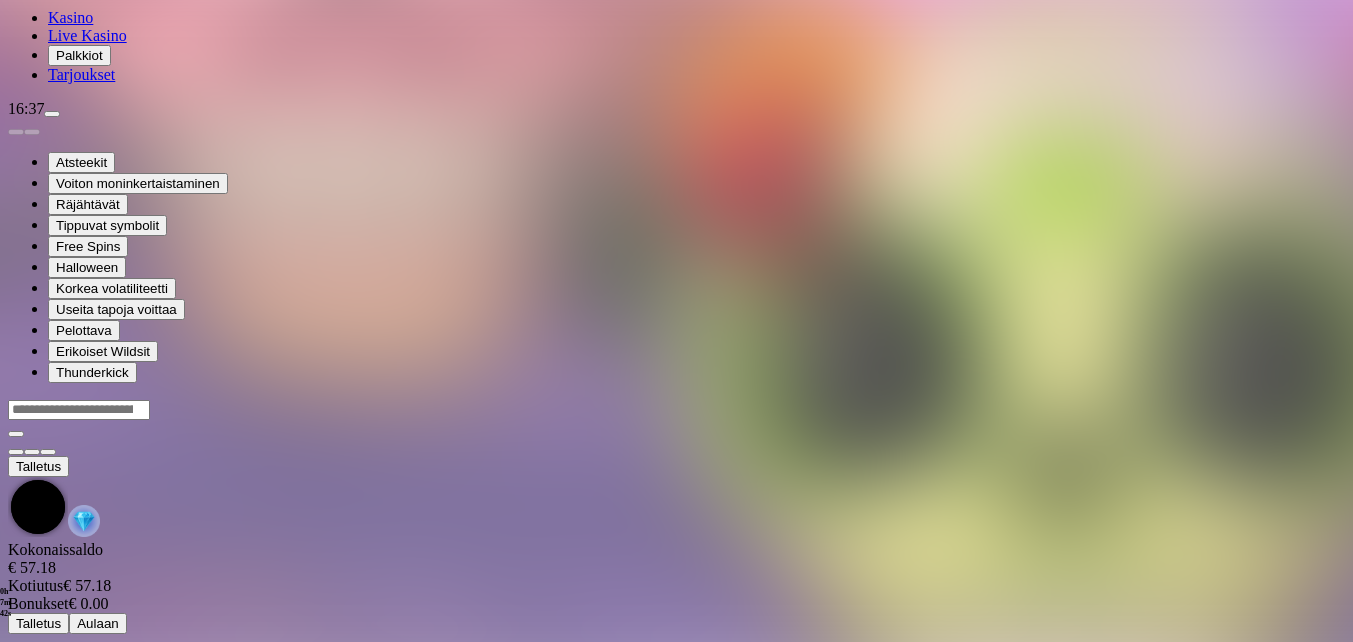 scroll, scrollTop: 0, scrollLeft: 0, axis: both 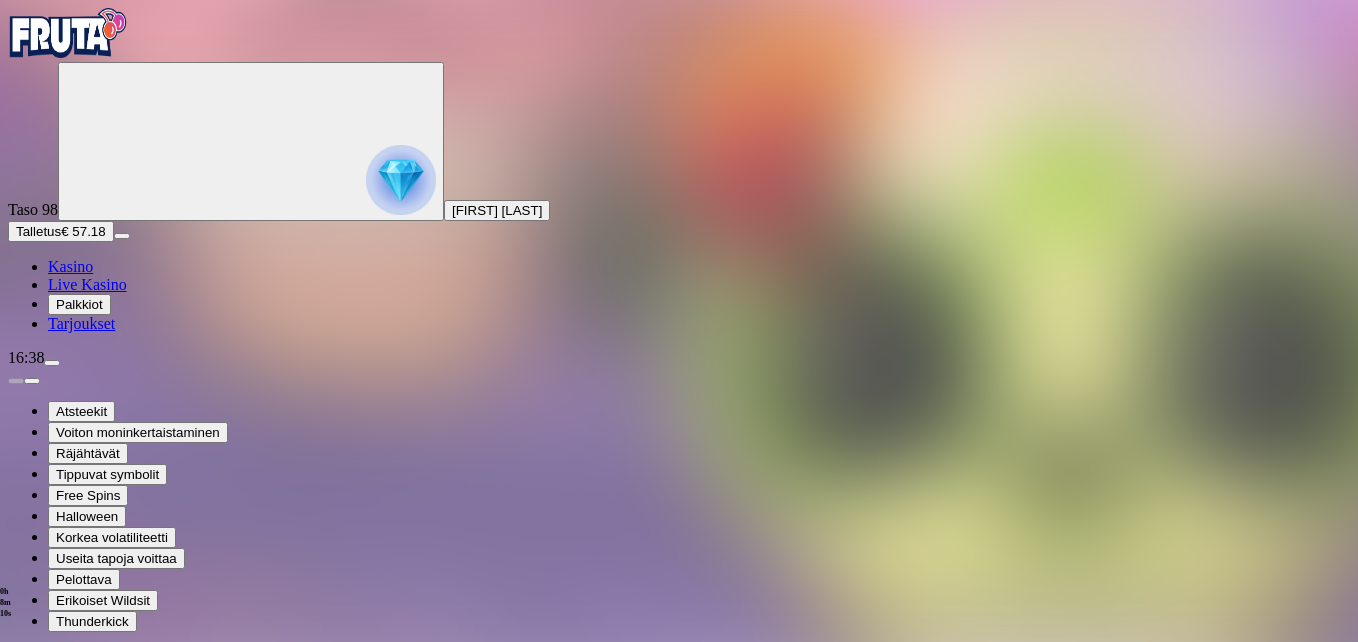 click at bounding box center (48, 1431) 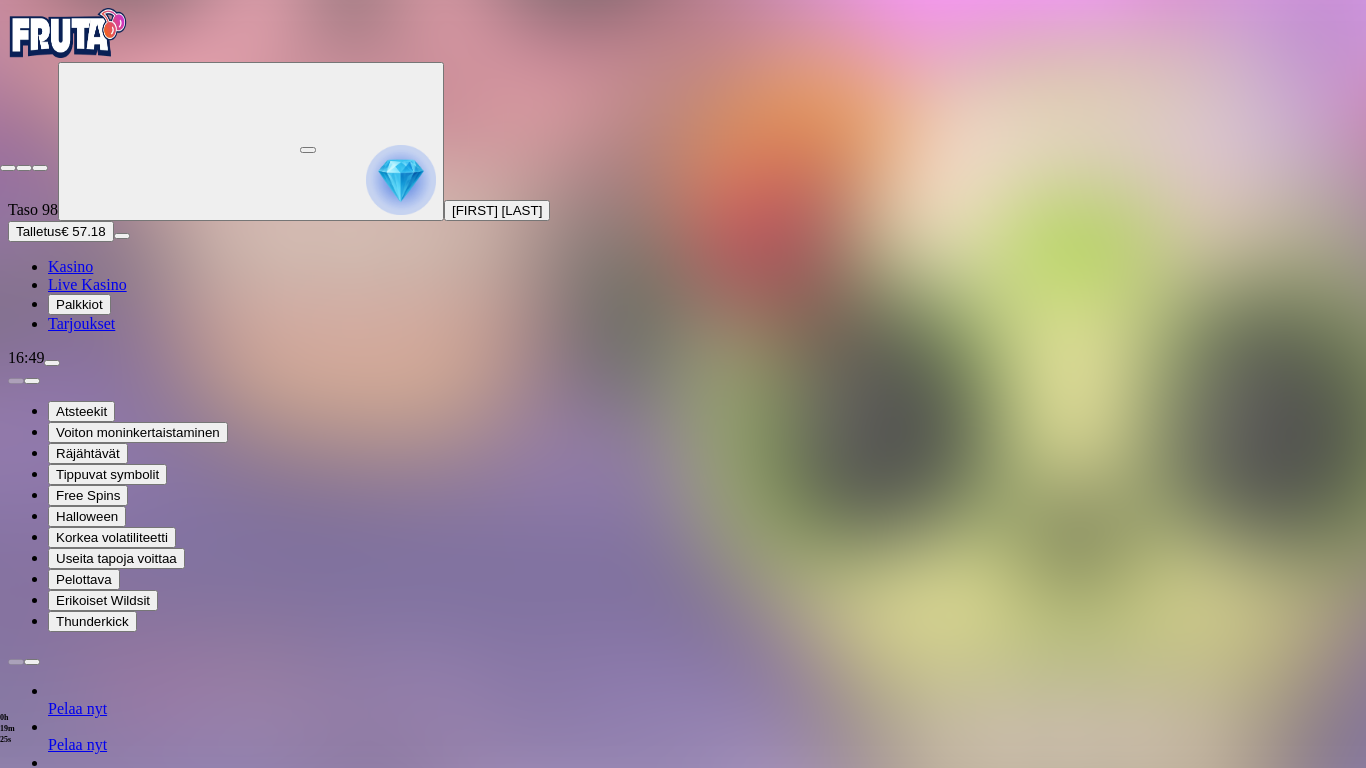 click at bounding box center [8, 168] 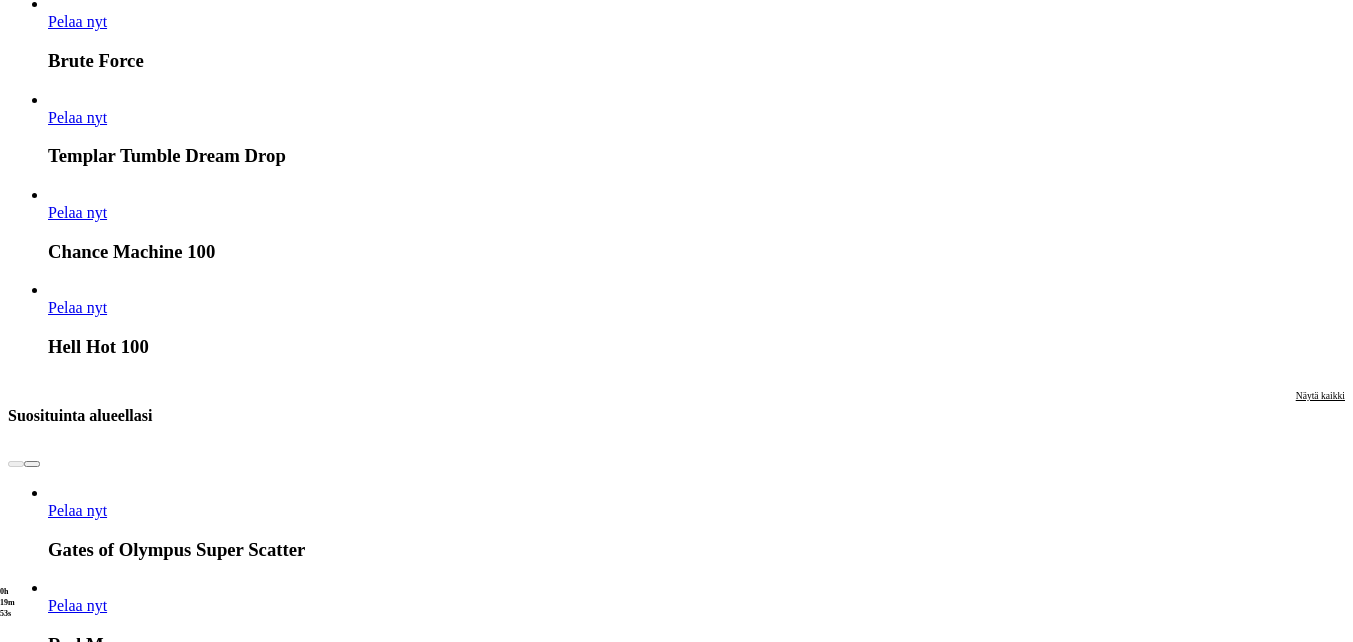 scroll, scrollTop: 1800, scrollLeft: 0, axis: vertical 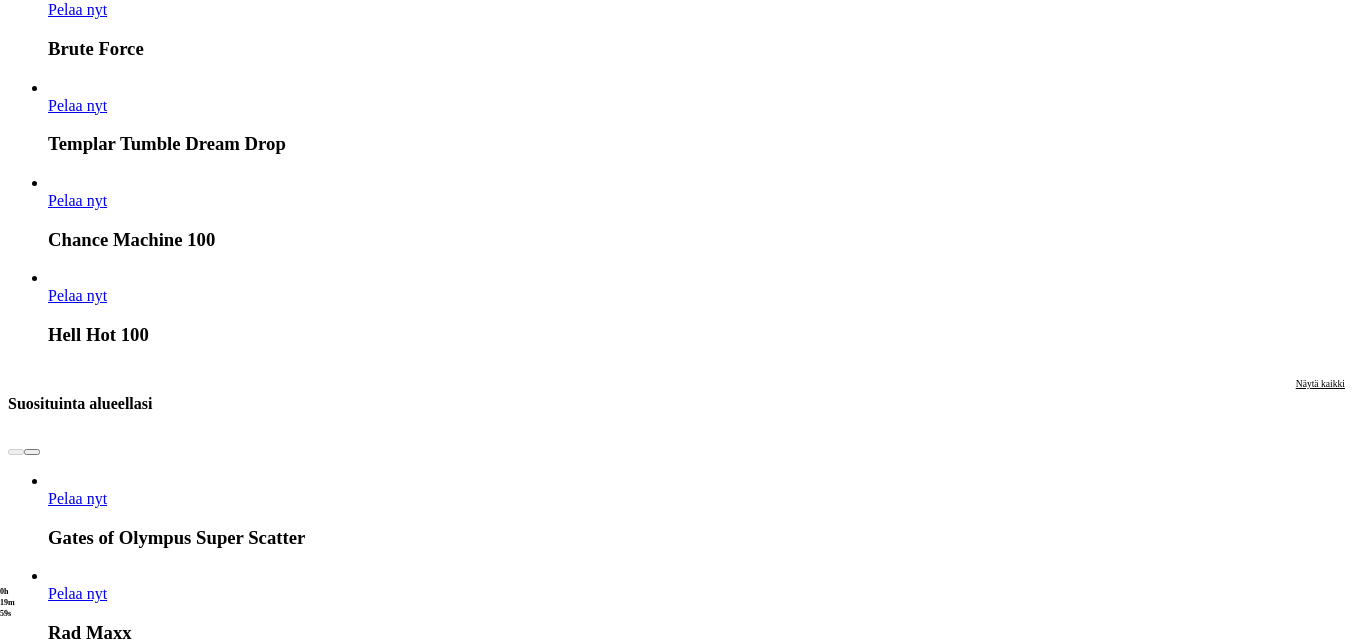 click at bounding box center (32, 16005) 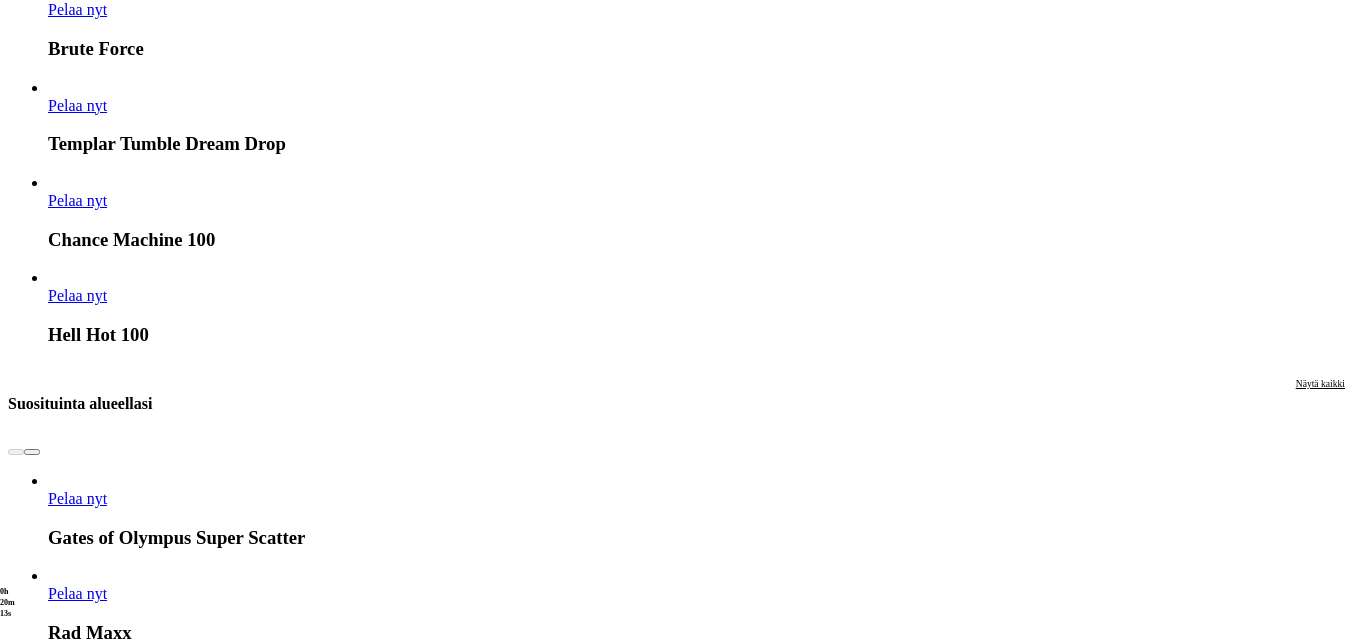 scroll, scrollTop: 1600, scrollLeft: 0, axis: vertical 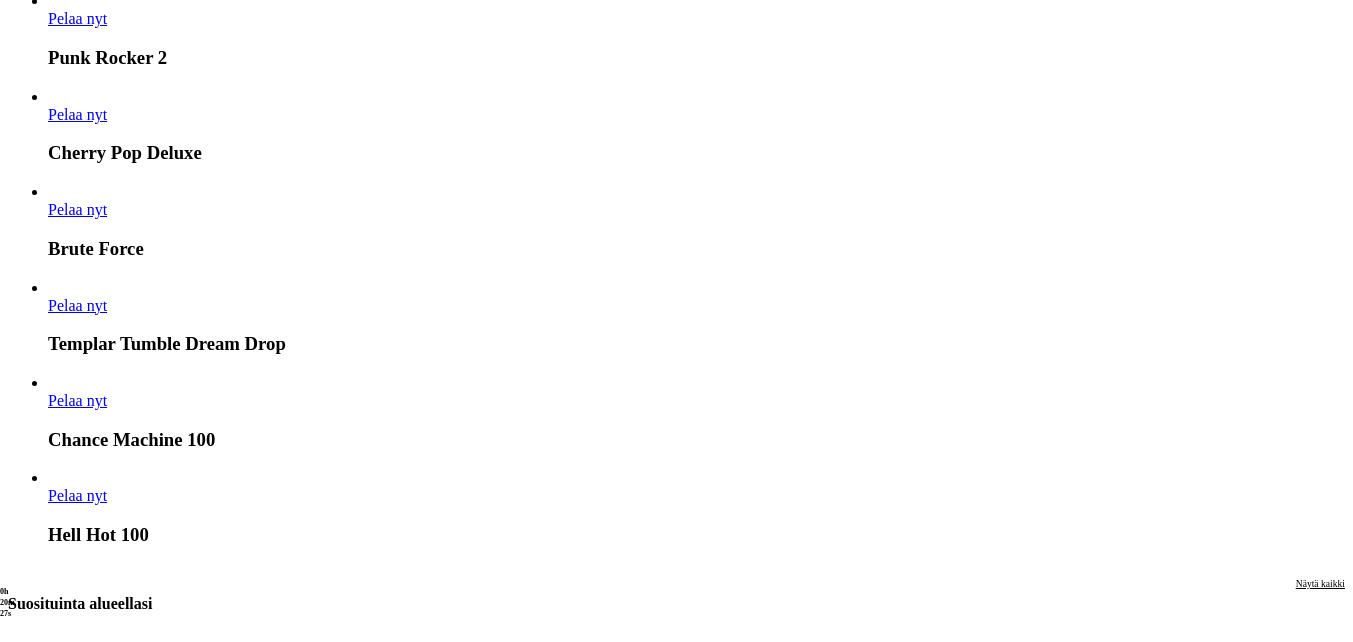 click on "Pelaa oikealla rahalla" at bounding box center (1100, 16121) 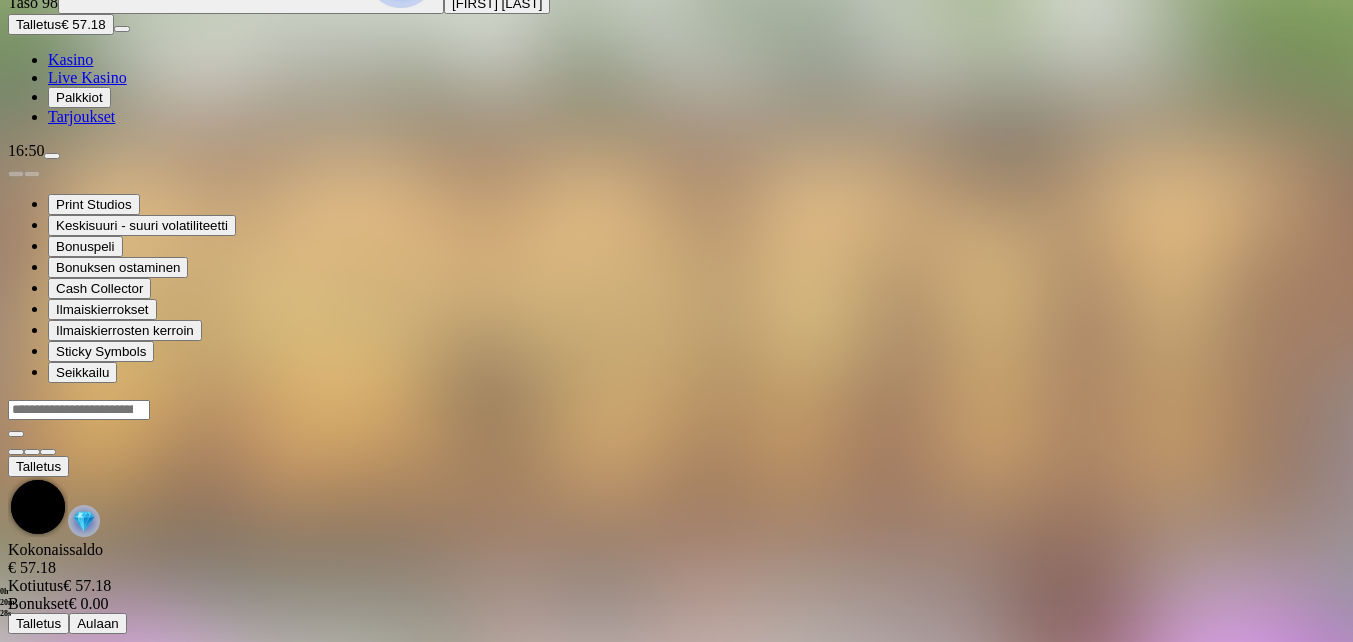 scroll, scrollTop: 0, scrollLeft: 0, axis: both 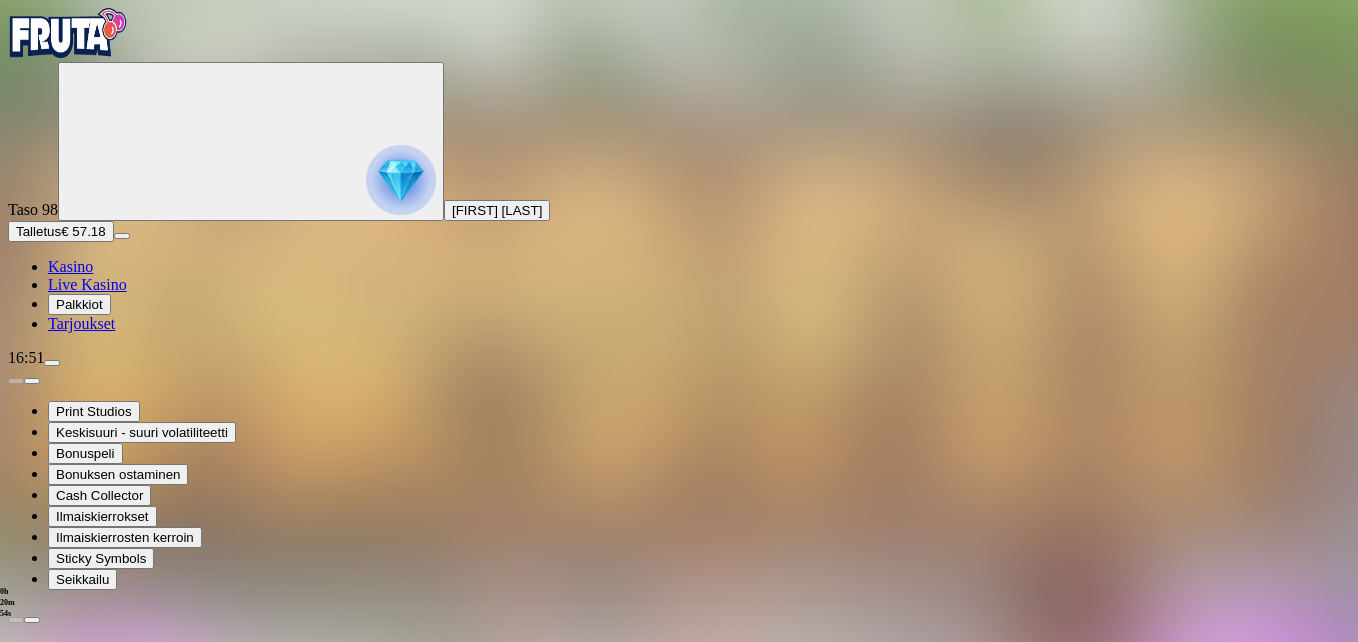 click at bounding box center [48, 1389] 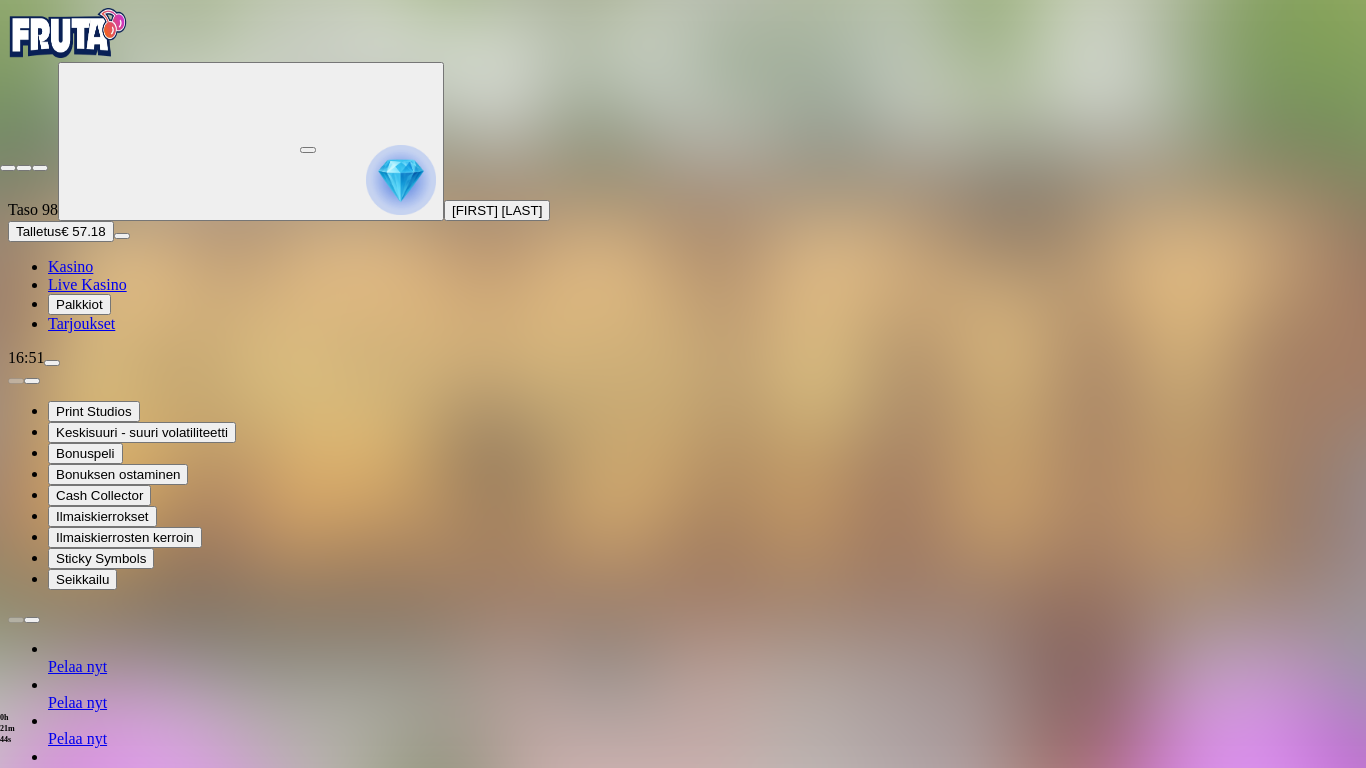 click at bounding box center (8, 168) 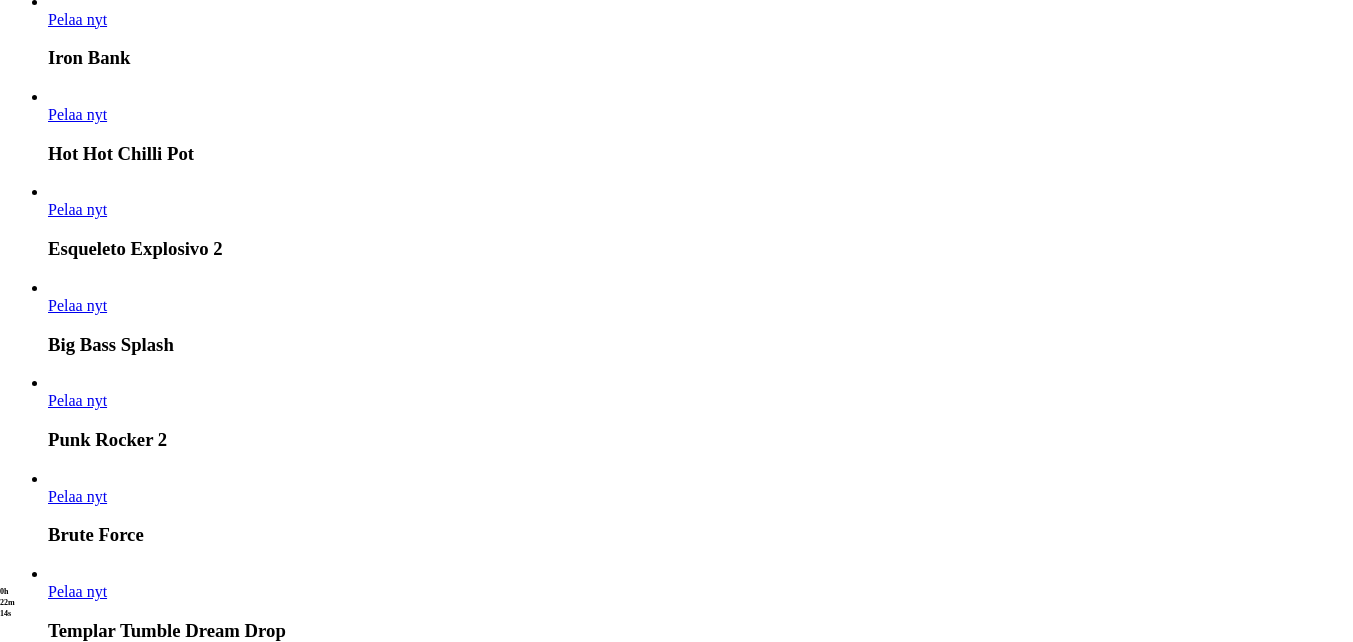 scroll, scrollTop: 1400, scrollLeft: 0, axis: vertical 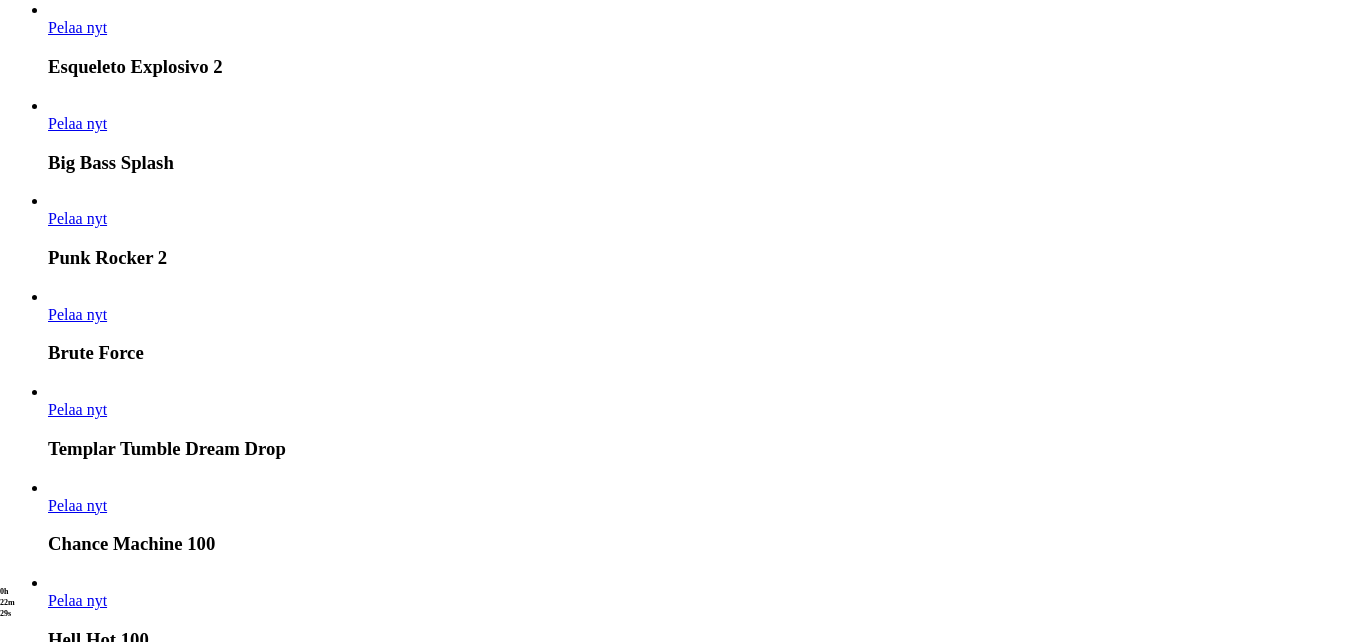 click on "Pelaa oikealla rahalla" at bounding box center (1100, 16321) 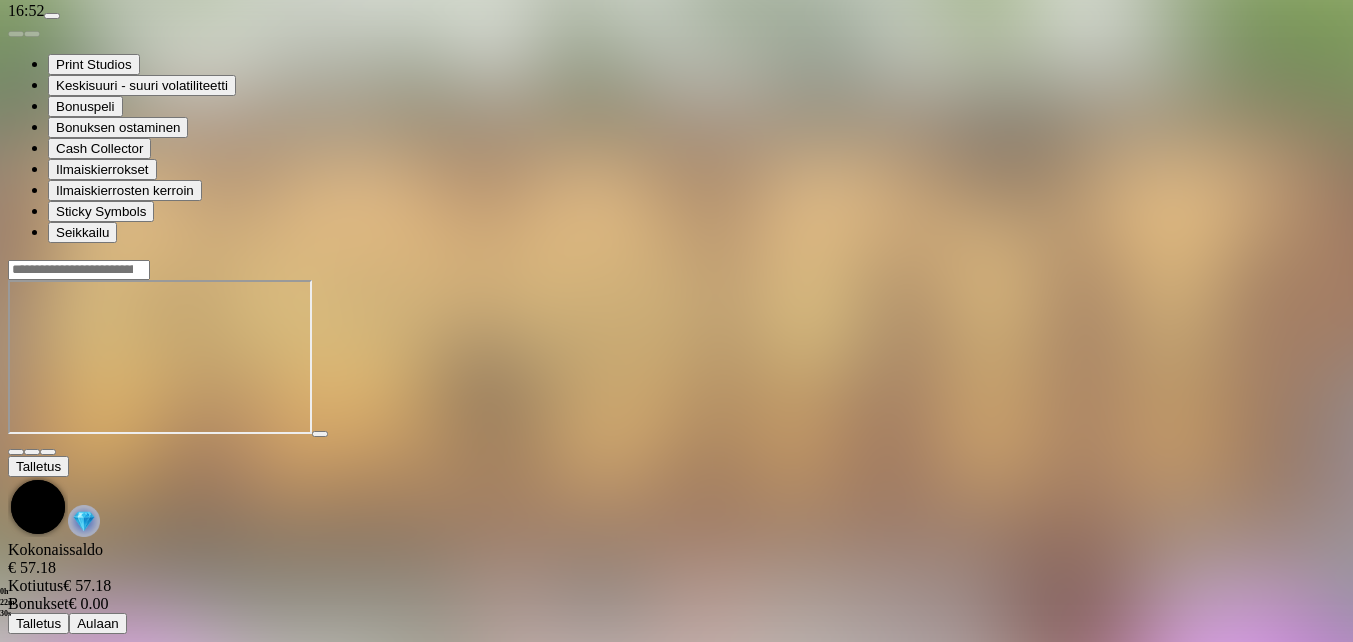 scroll, scrollTop: 0, scrollLeft: 0, axis: both 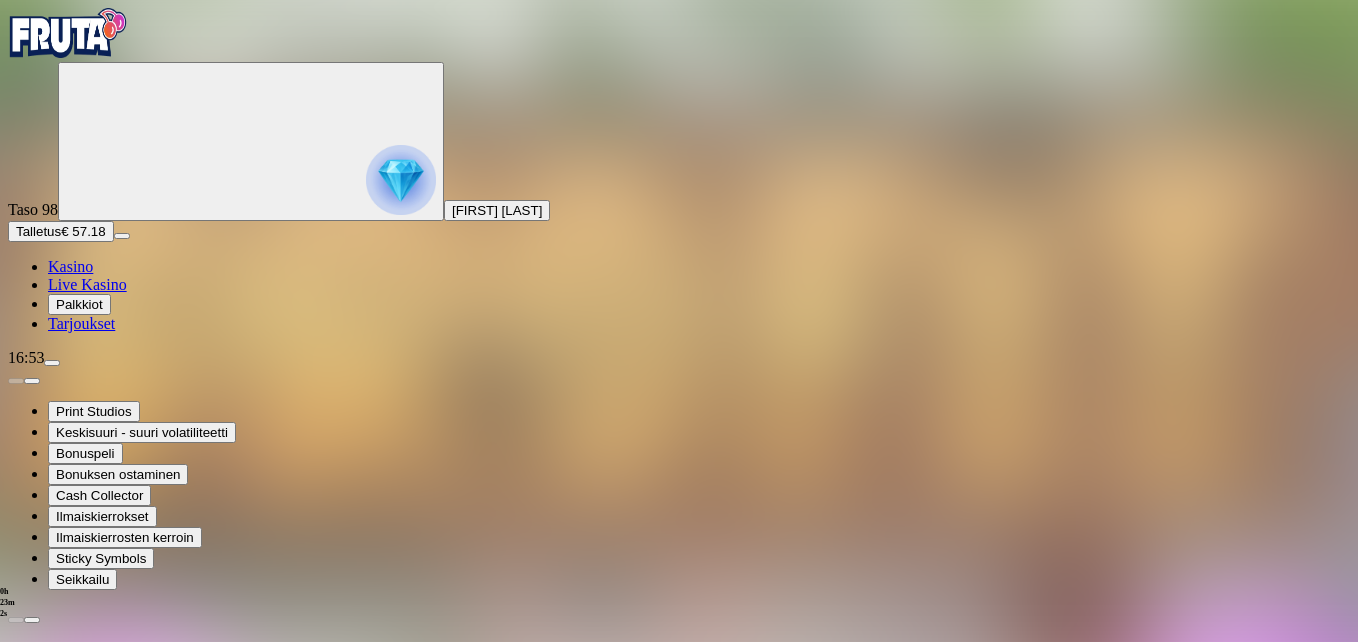 click at bounding box center (48, 1389) 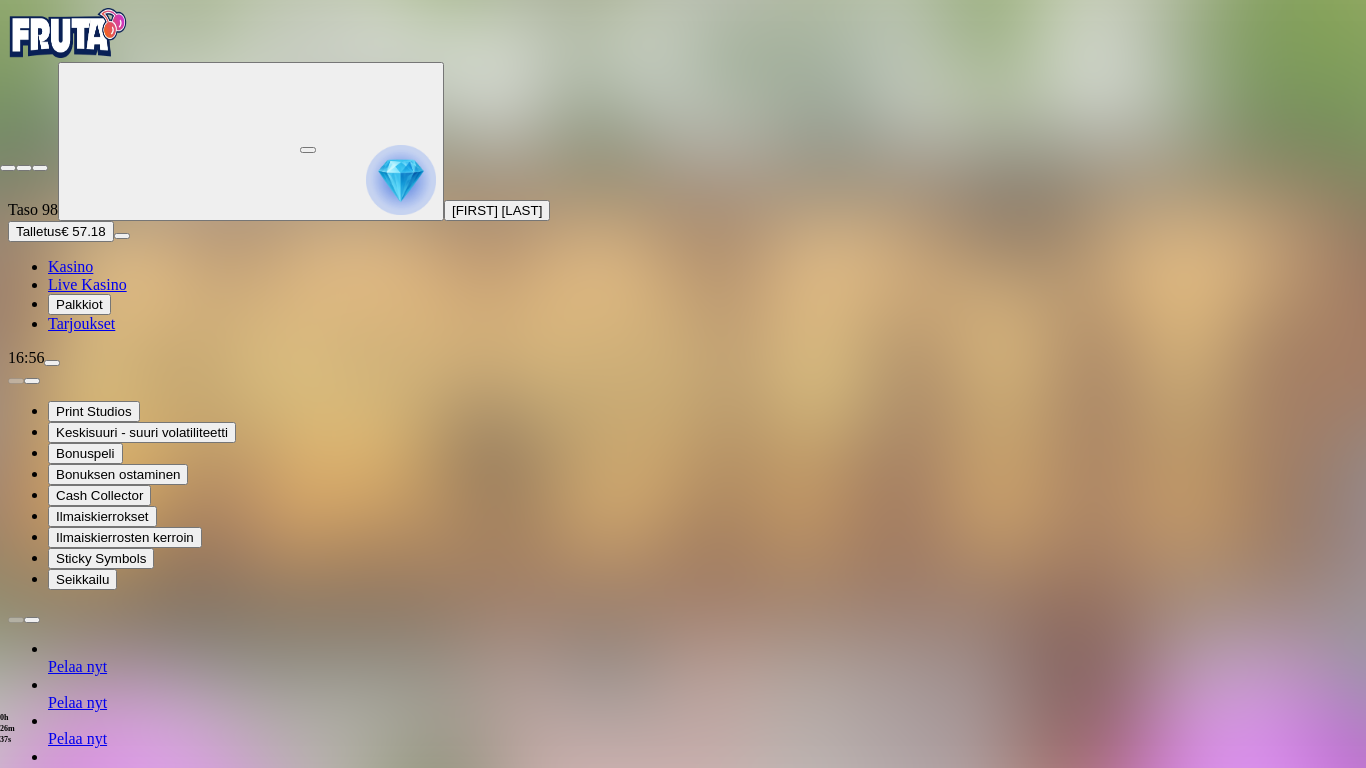 click at bounding box center [8, 168] 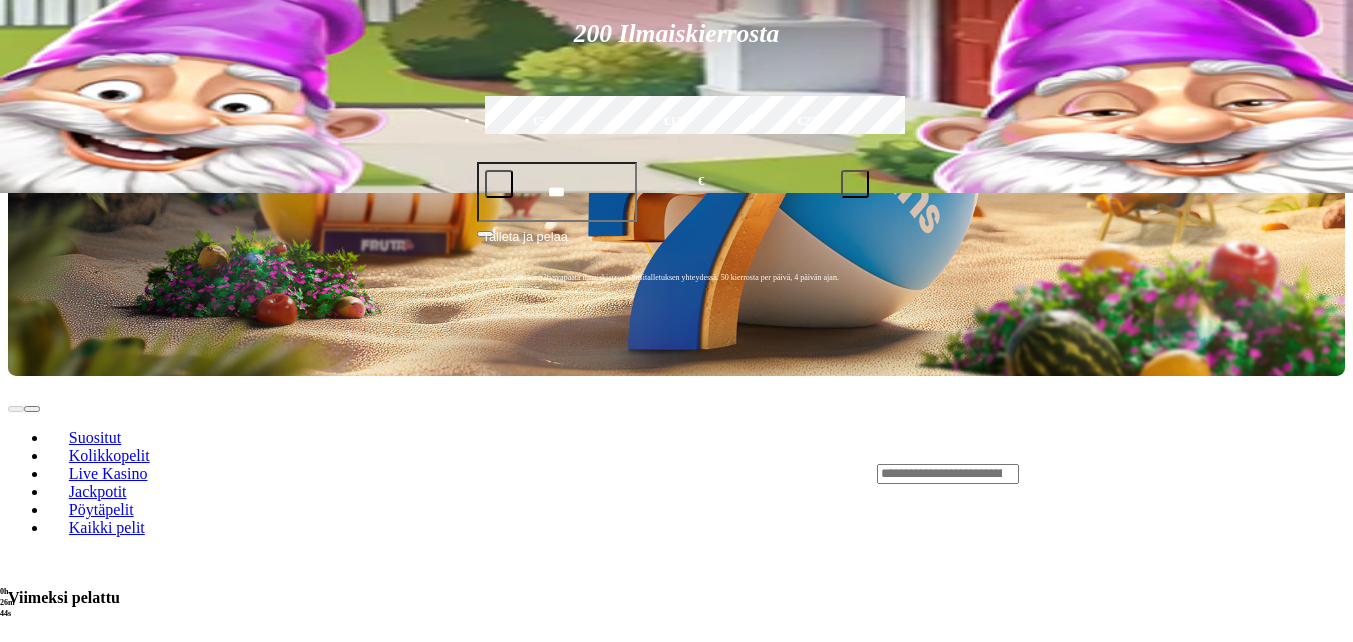 scroll, scrollTop: 700, scrollLeft: 0, axis: vertical 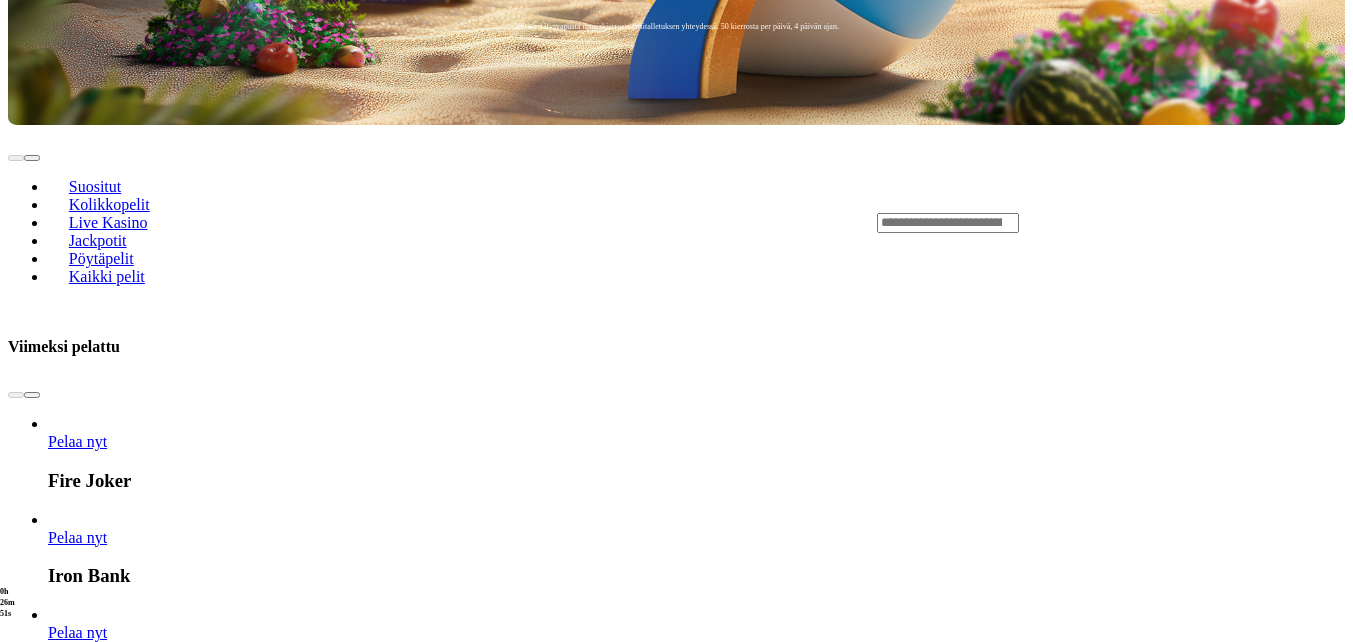 click on "Pelaa nyt" at bounding box center (77, 3041) 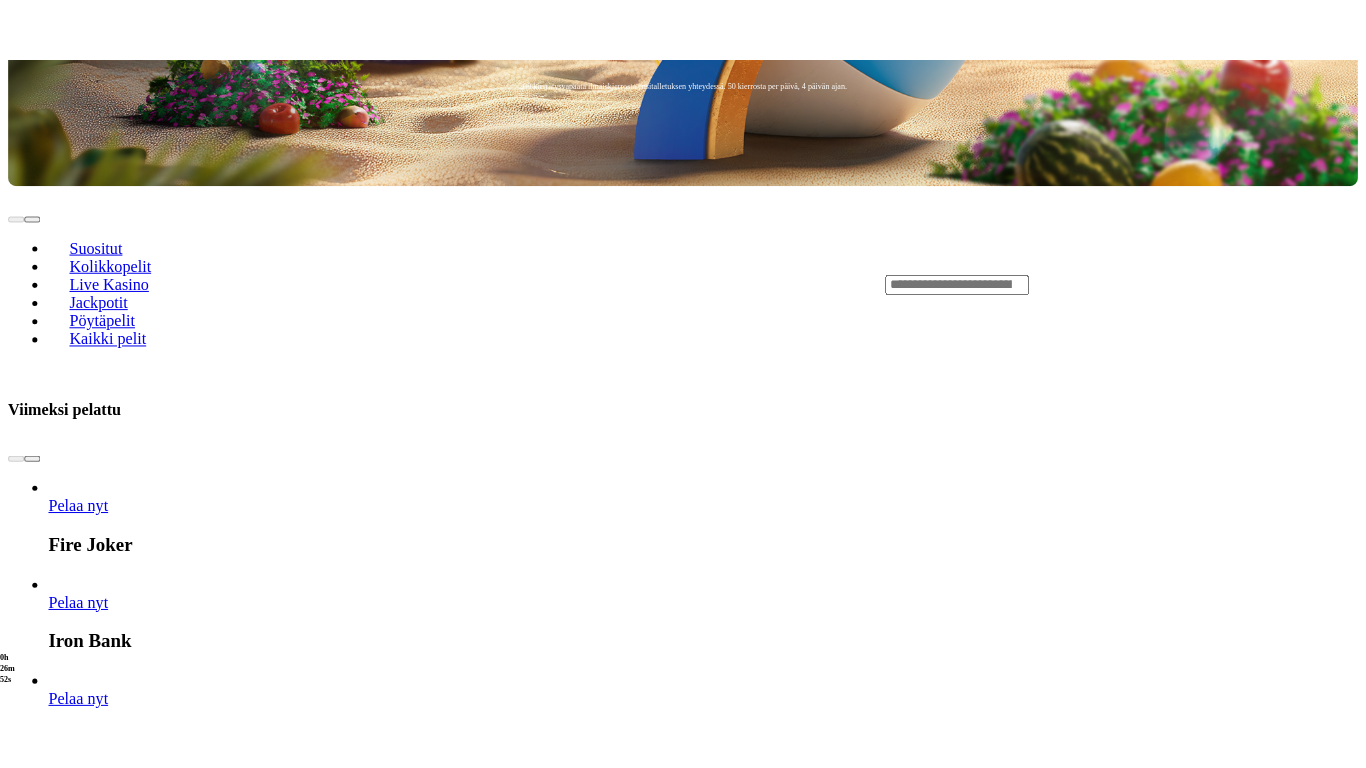 scroll, scrollTop: 0, scrollLeft: 0, axis: both 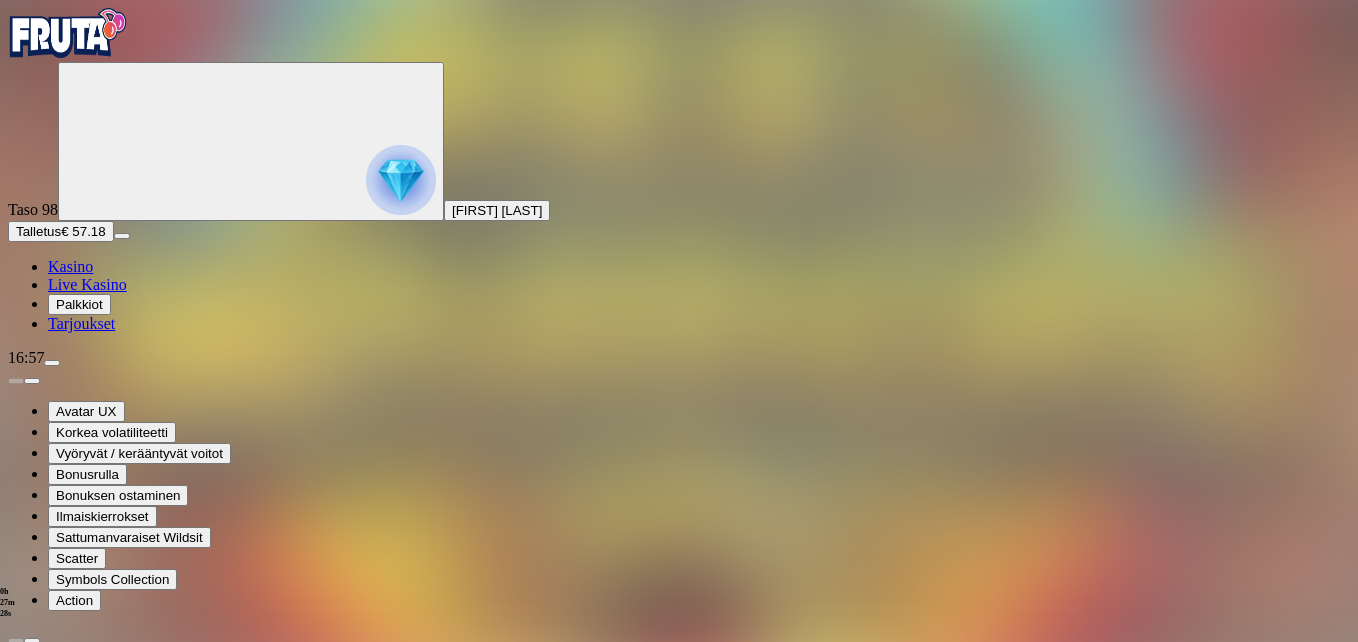 click at bounding box center (48, 1410) 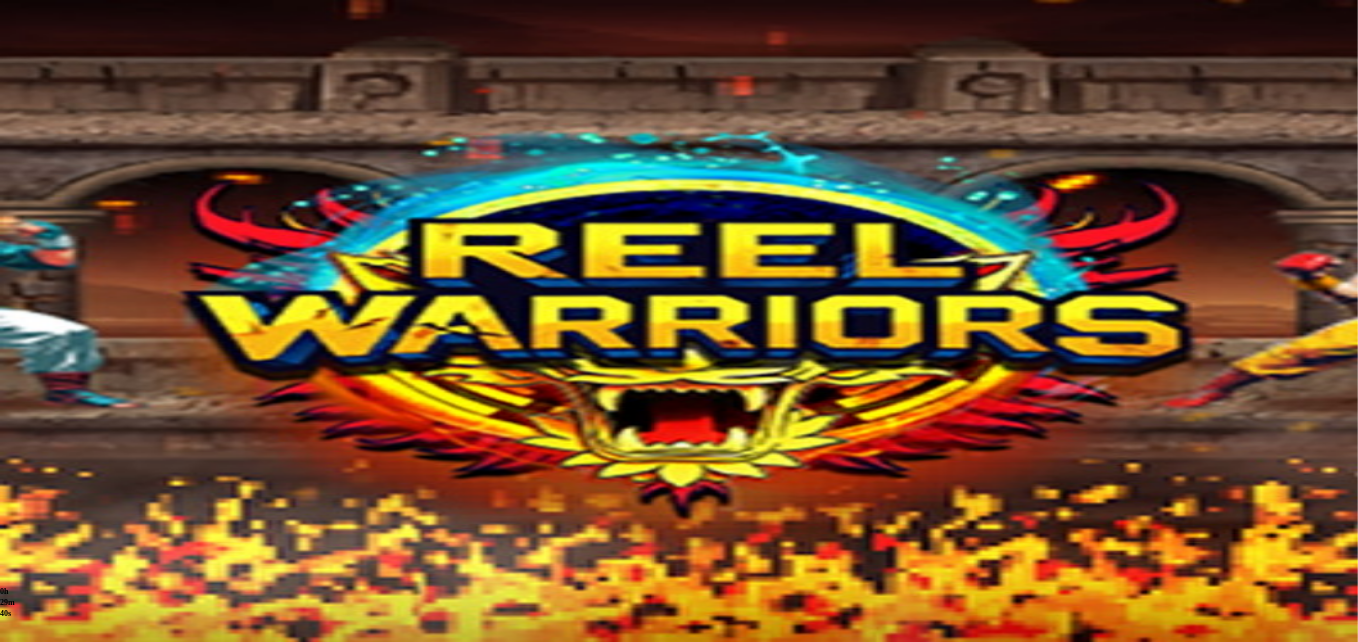 scroll, scrollTop: 0, scrollLeft: 0, axis: both 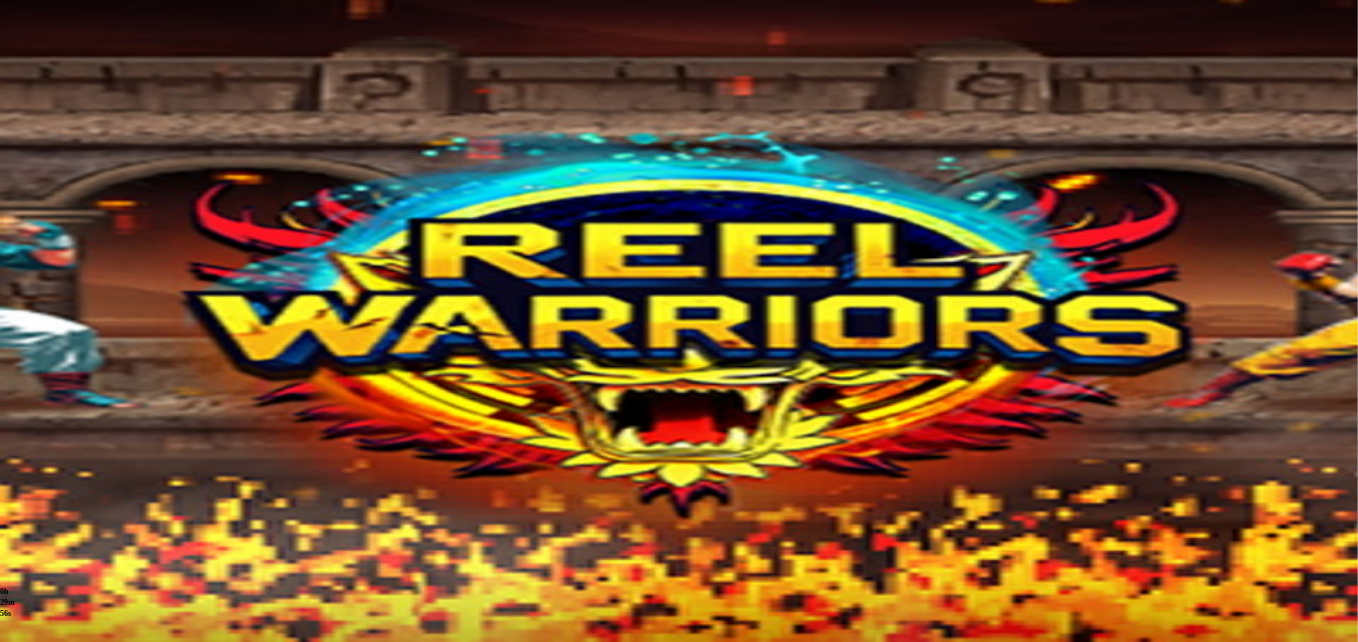 click at bounding box center (48, 820) 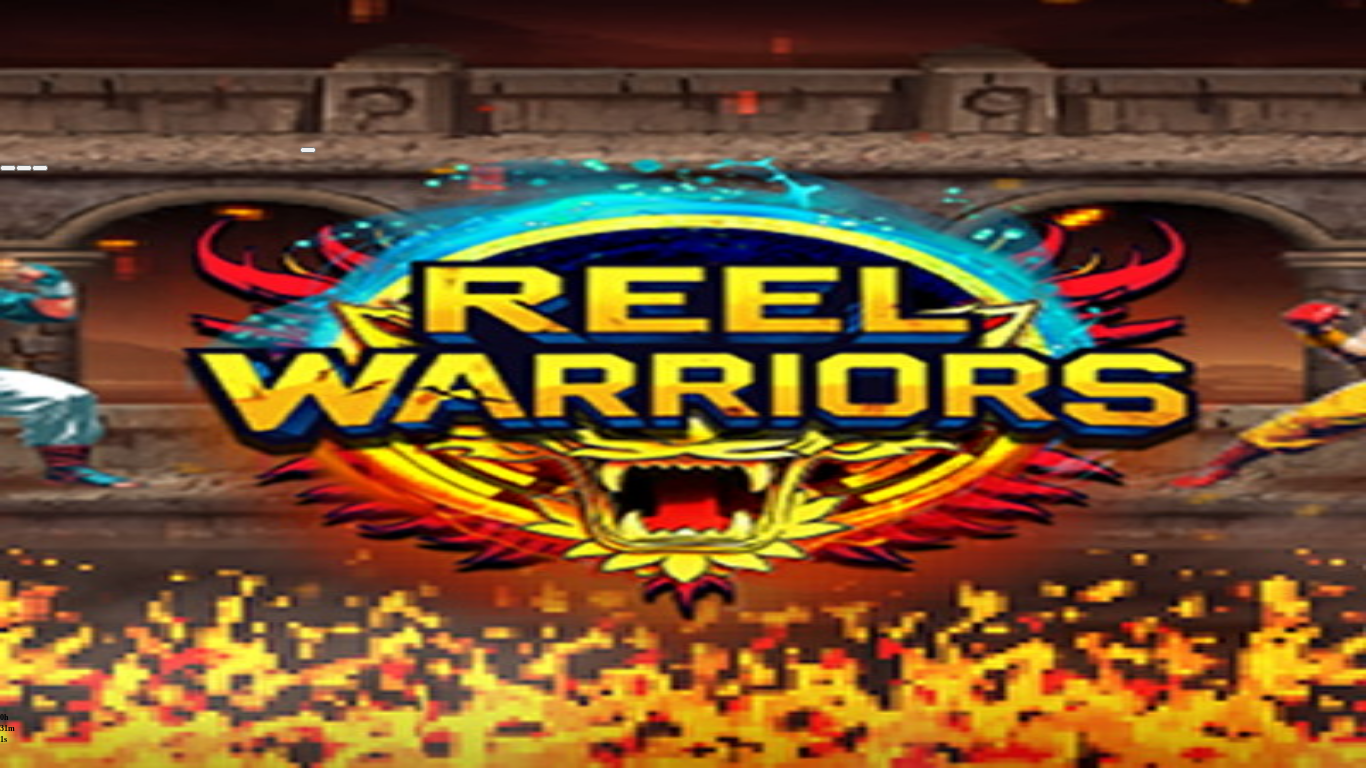 click at bounding box center (8, 168) 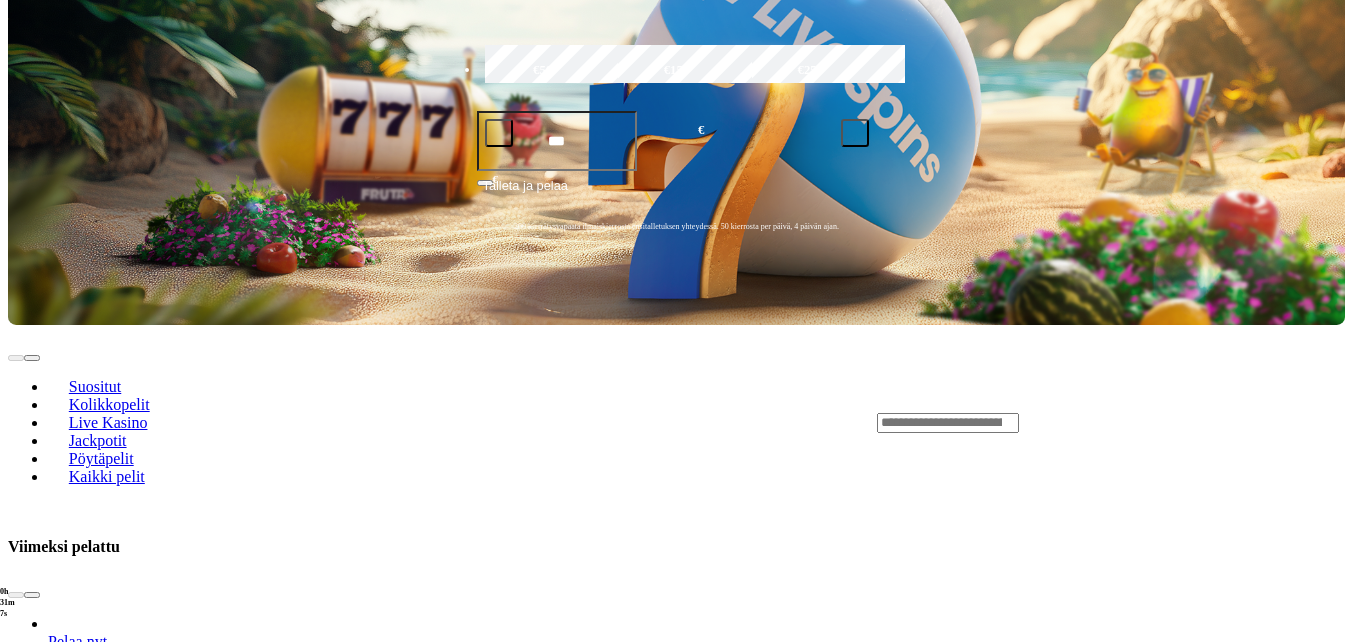 scroll, scrollTop: 0, scrollLeft: 0, axis: both 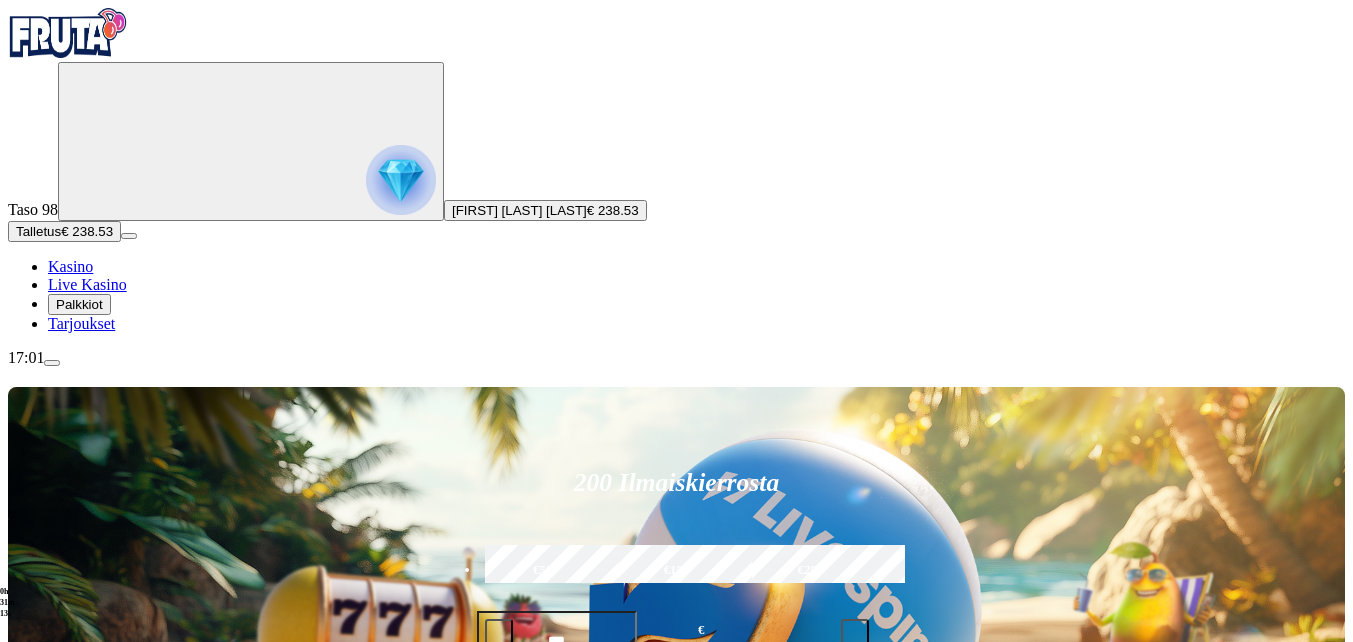 click on "Jackpotit" at bounding box center (98, 940) 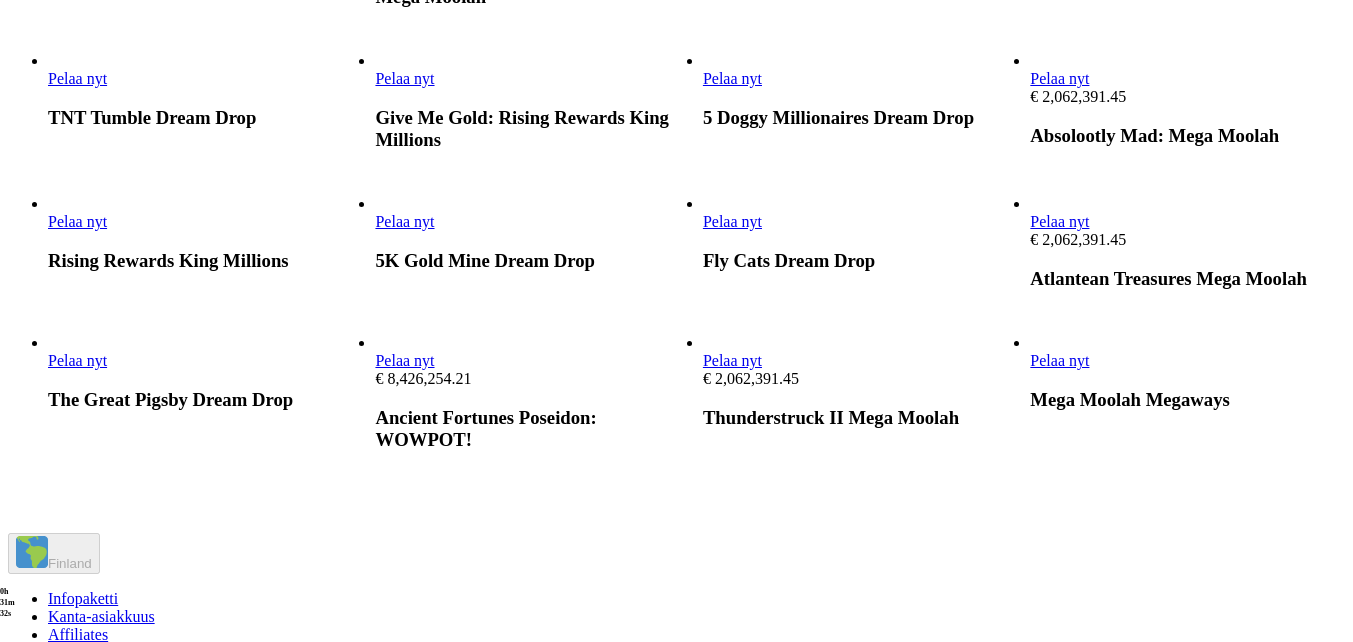 scroll, scrollTop: 1000, scrollLeft: 0, axis: vertical 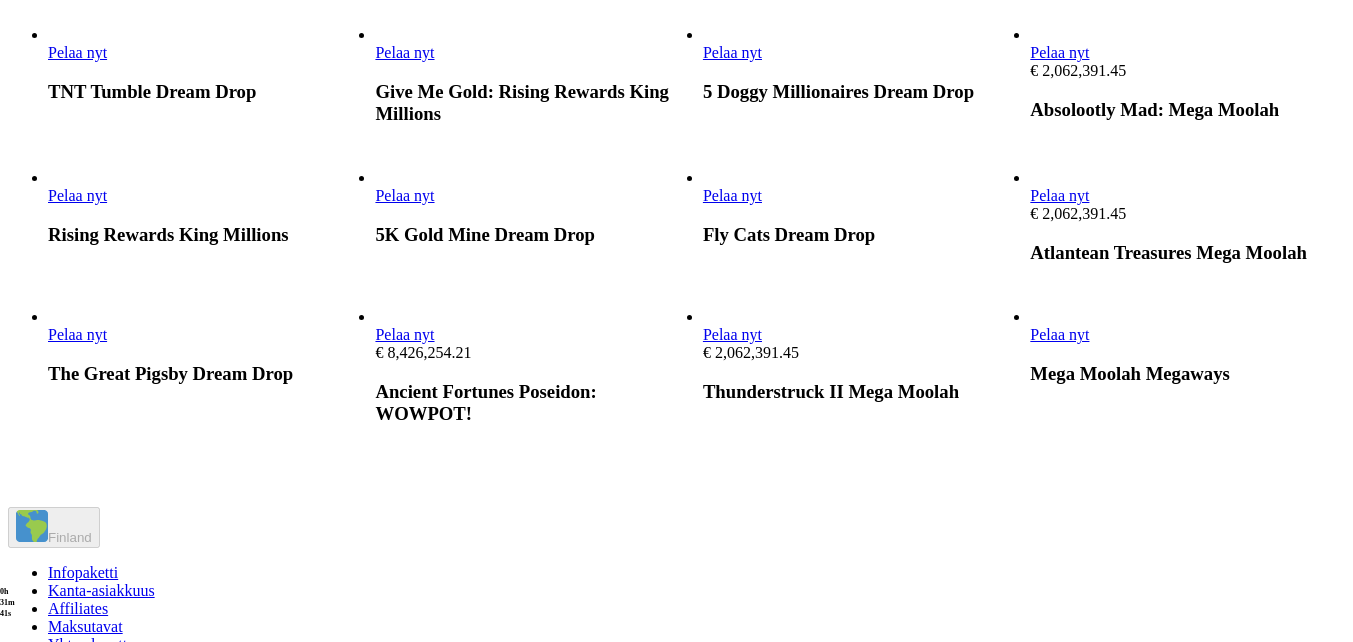 click on "Pelaa nyt" at bounding box center (77, -87) 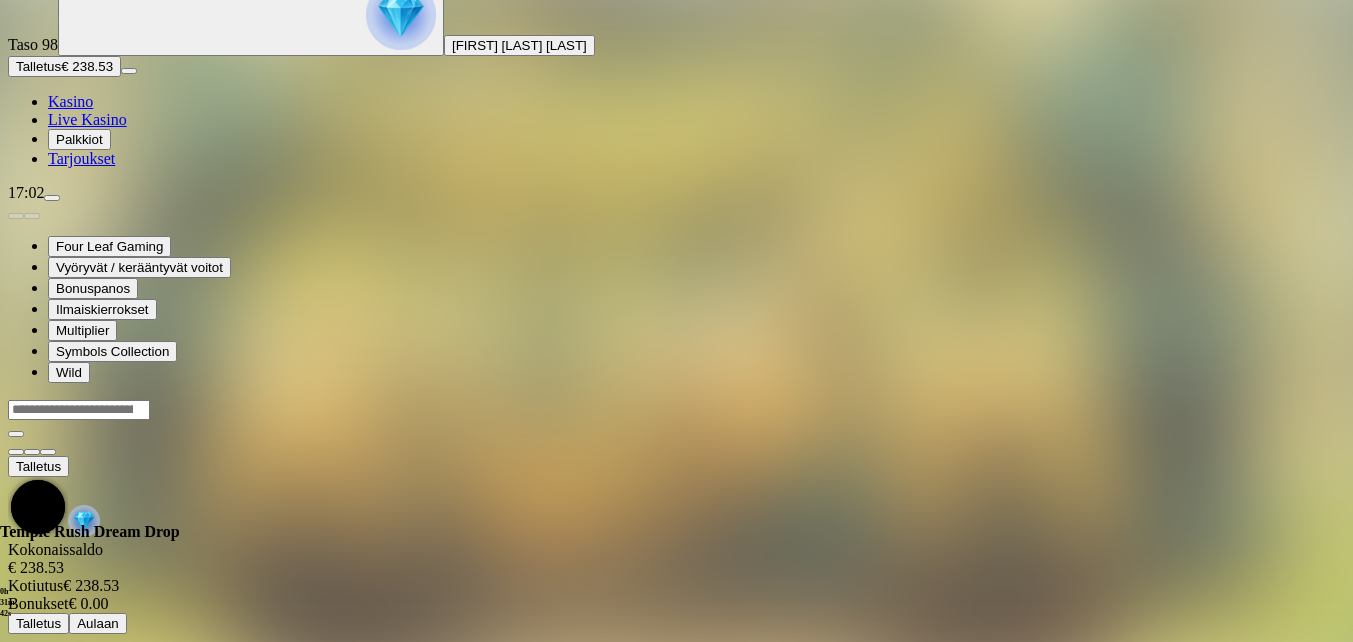scroll, scrollTop: 0, scrollLeft: 0, axis: both 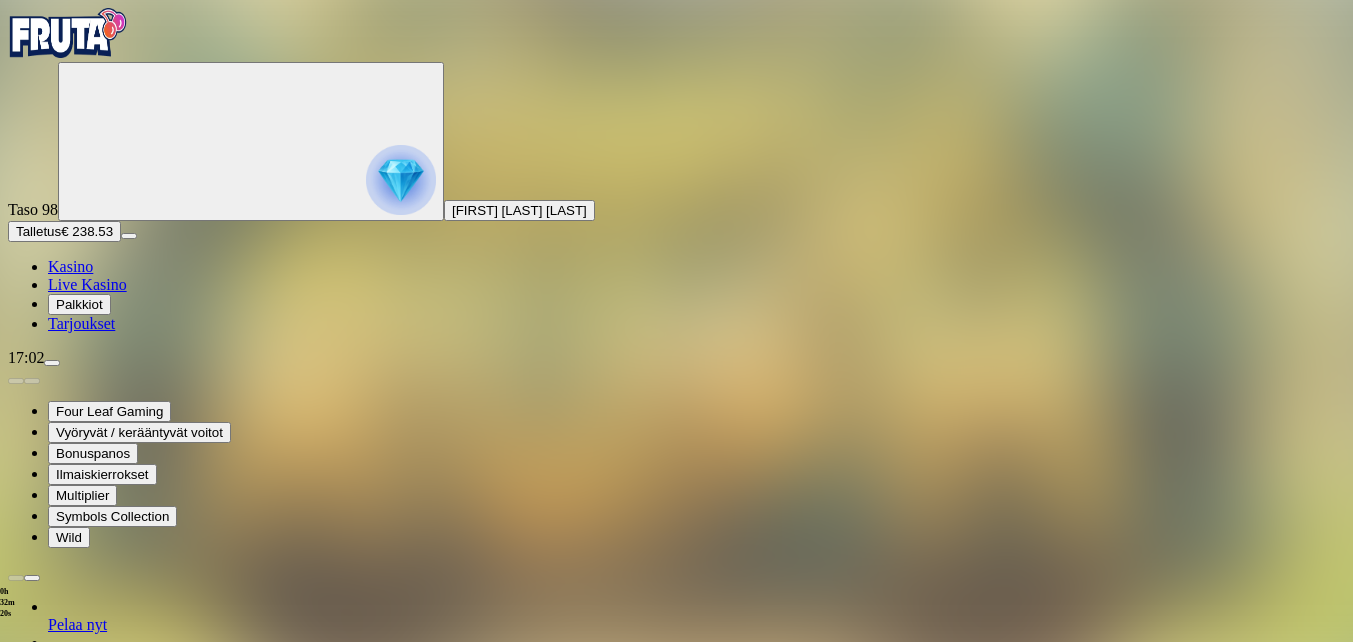 click at bounding box center (48, 1347) 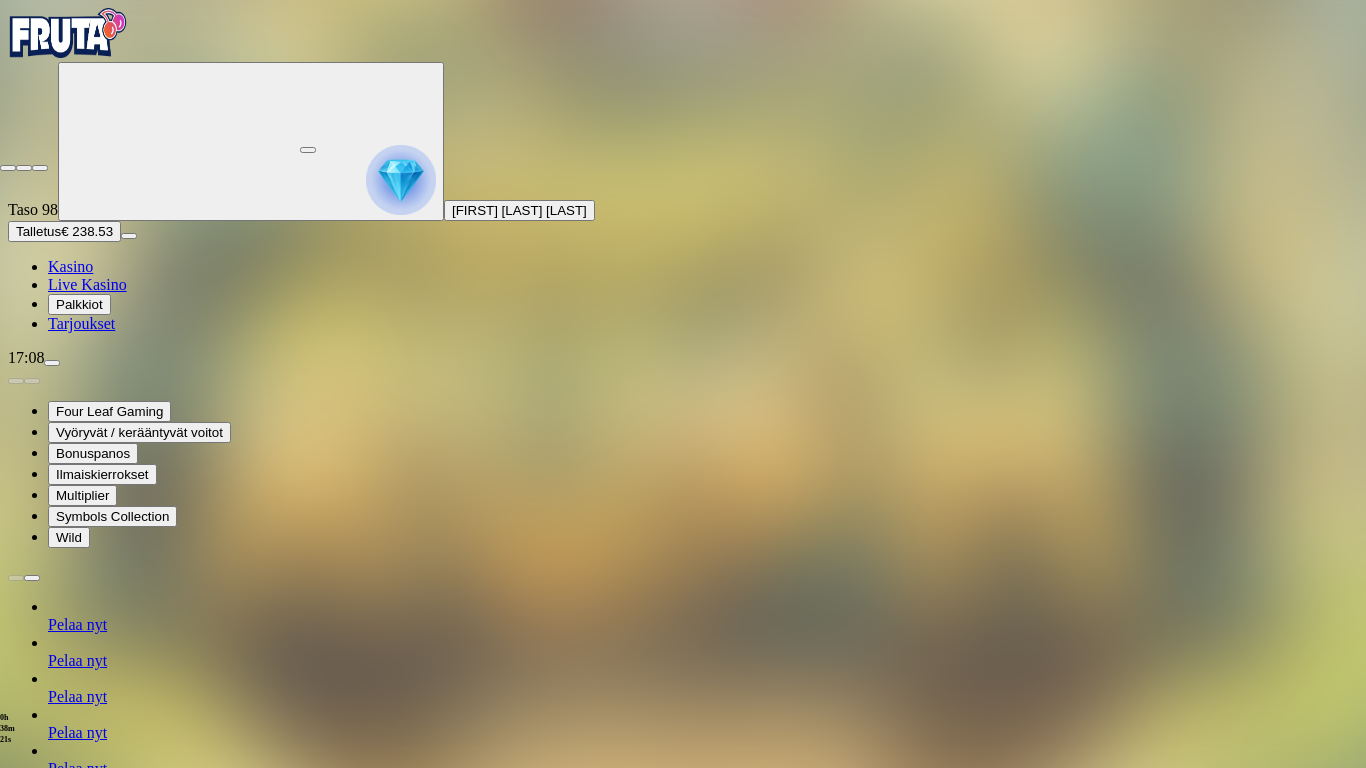 click at bounding box center (8, 168) 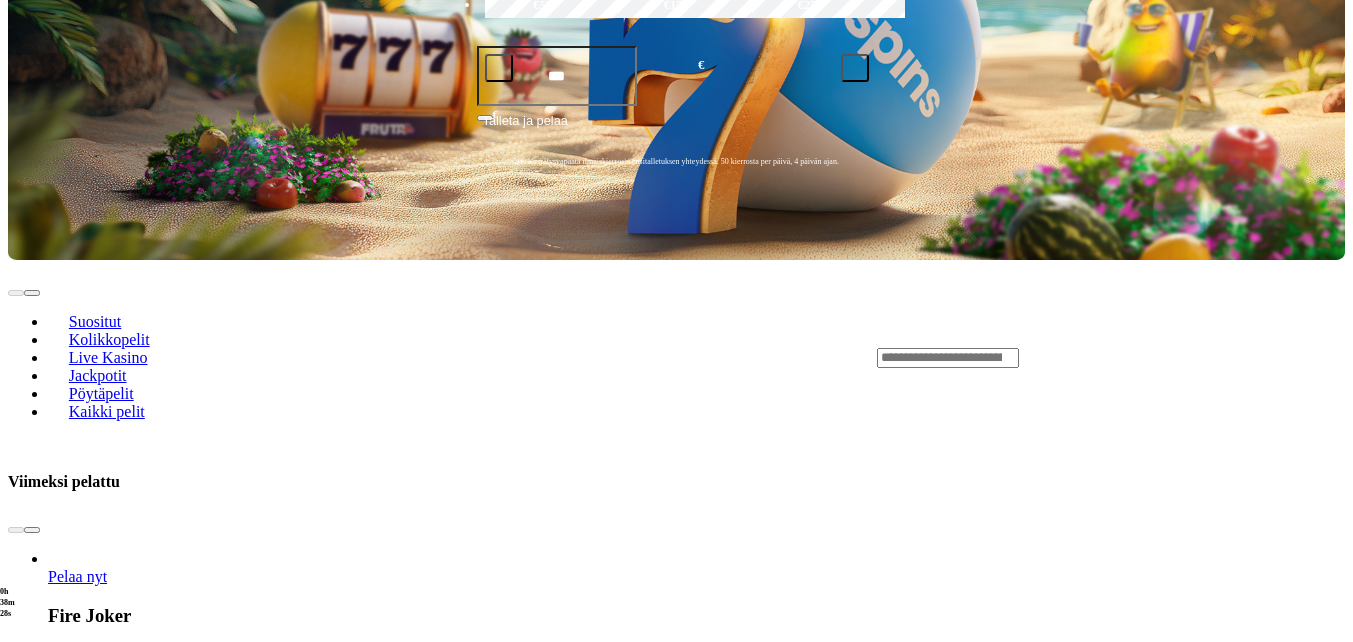 scroll, scrollTop: 700, scrollLeft: 0, axis: vertical 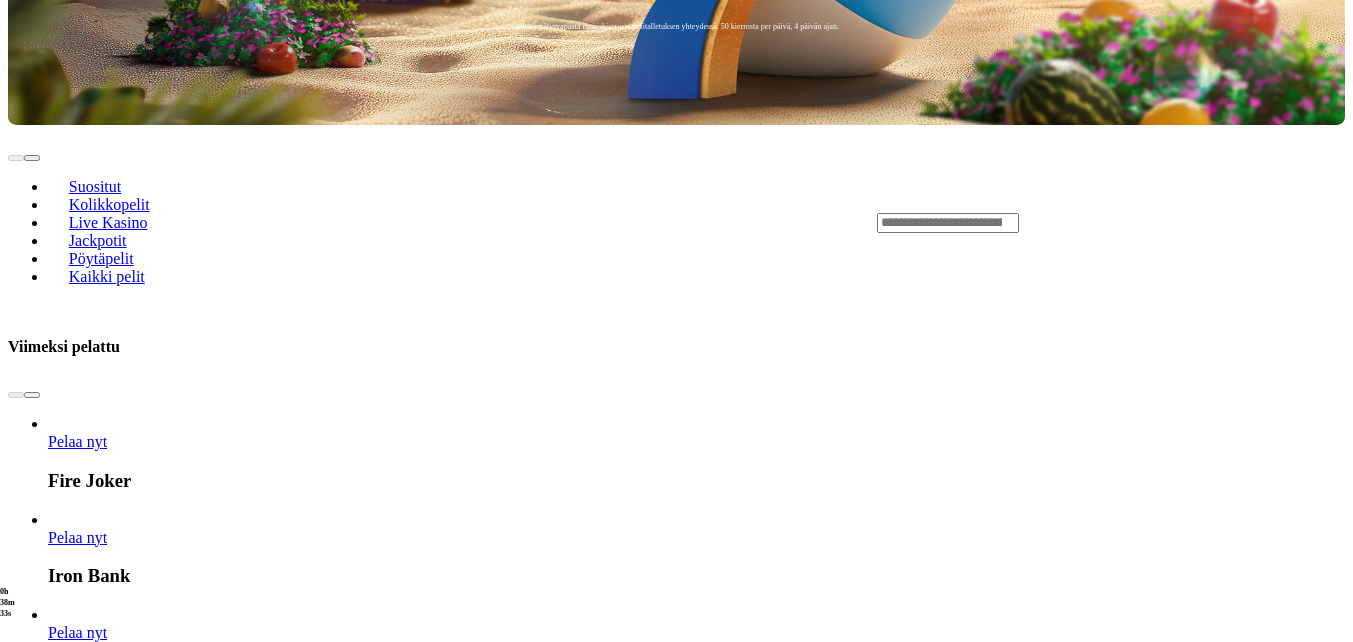 click on "Pelaa nyt" at bounding box center [77, 2850] 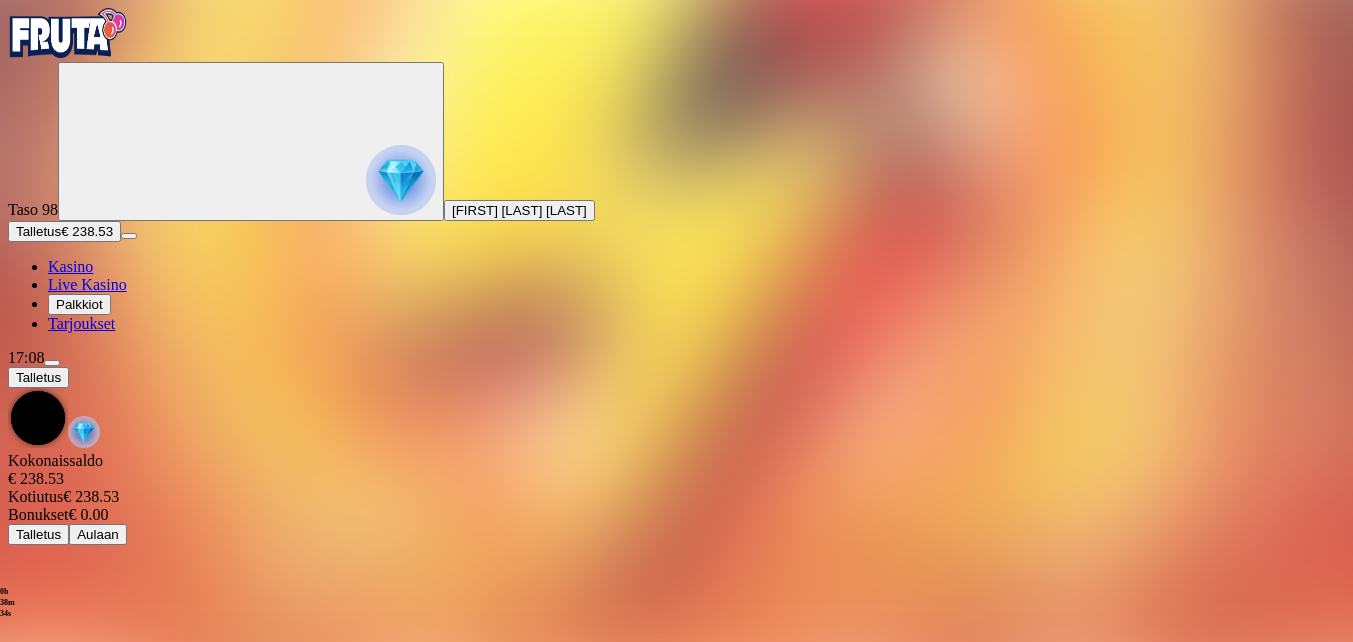 scroll, scrollTop: 0, scrollLeft: 0, axis: both 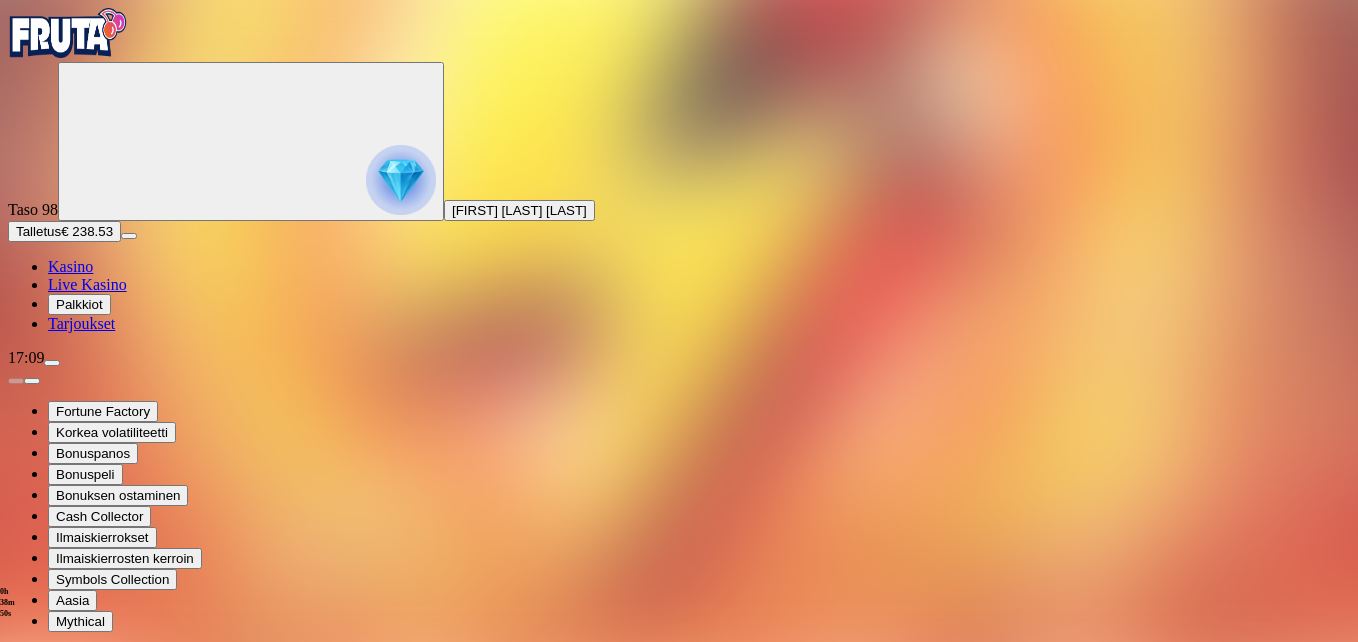click at bounding box center [48, 841] 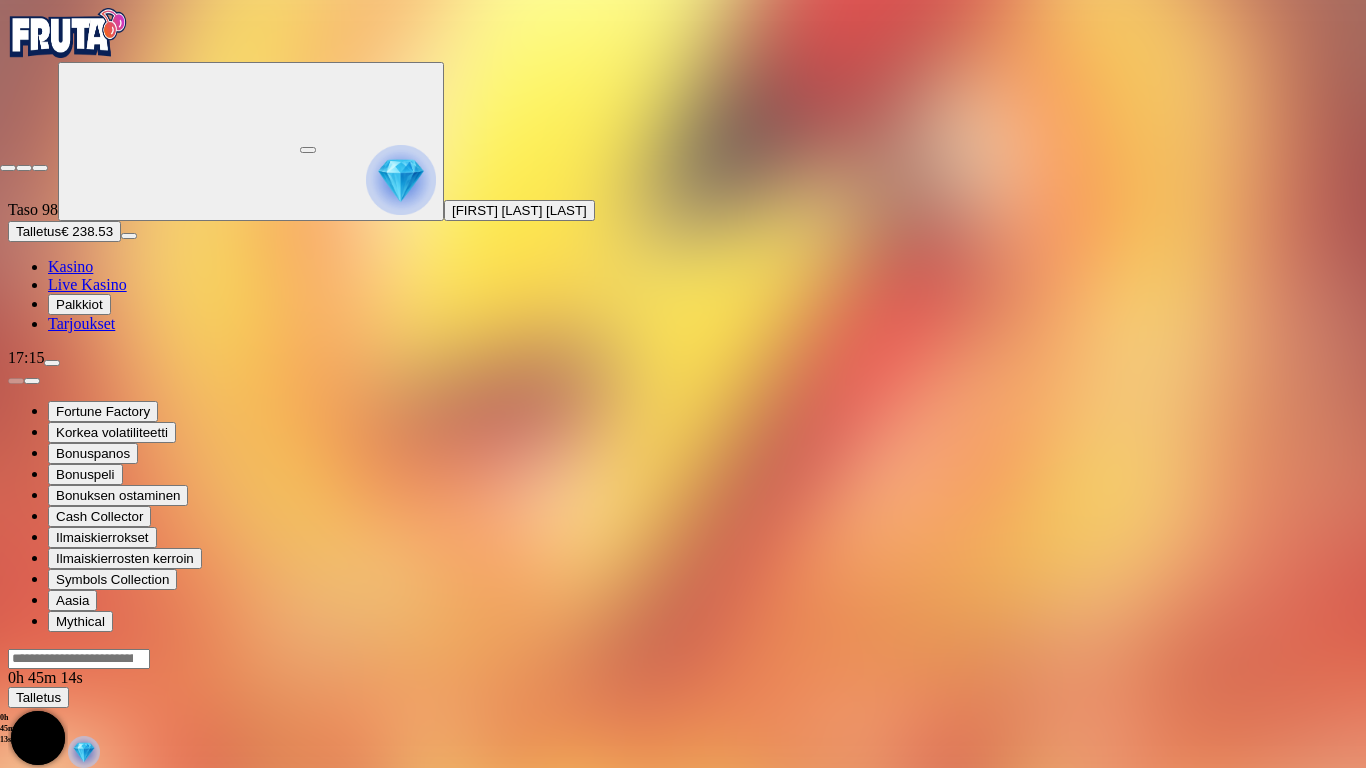 click at bounding box center [8, 168] 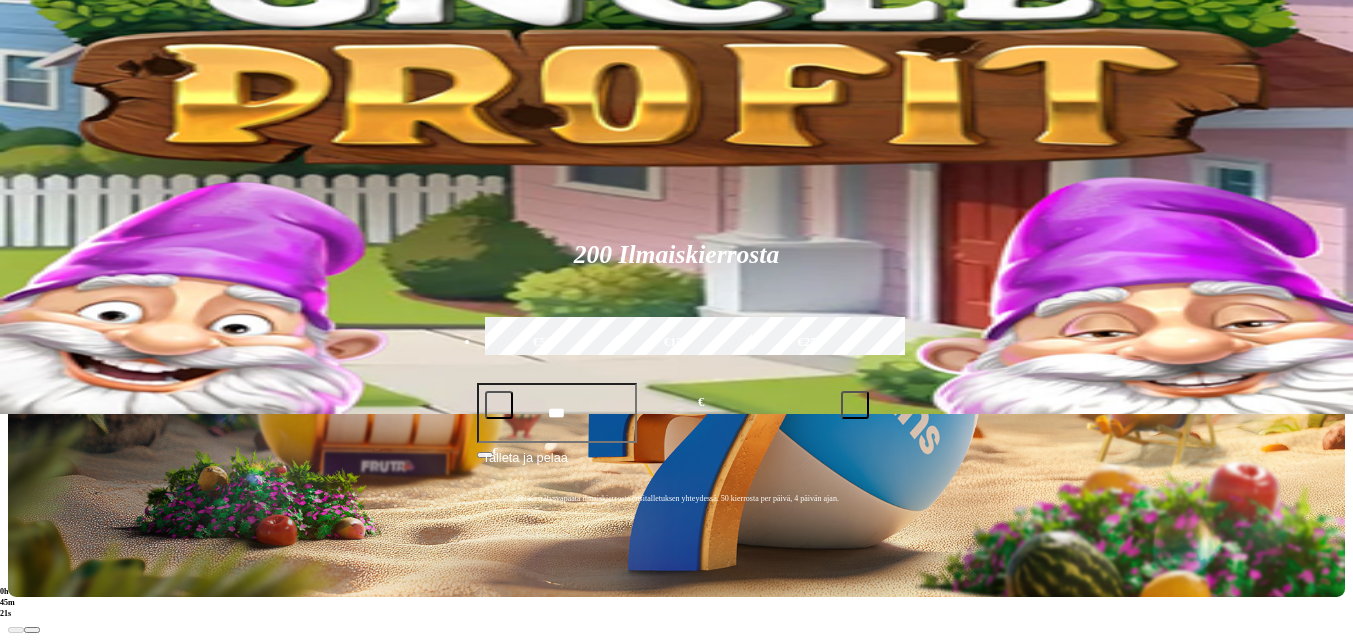 scroll, scrollTop: 0, scrollLeft: 0, axis: both 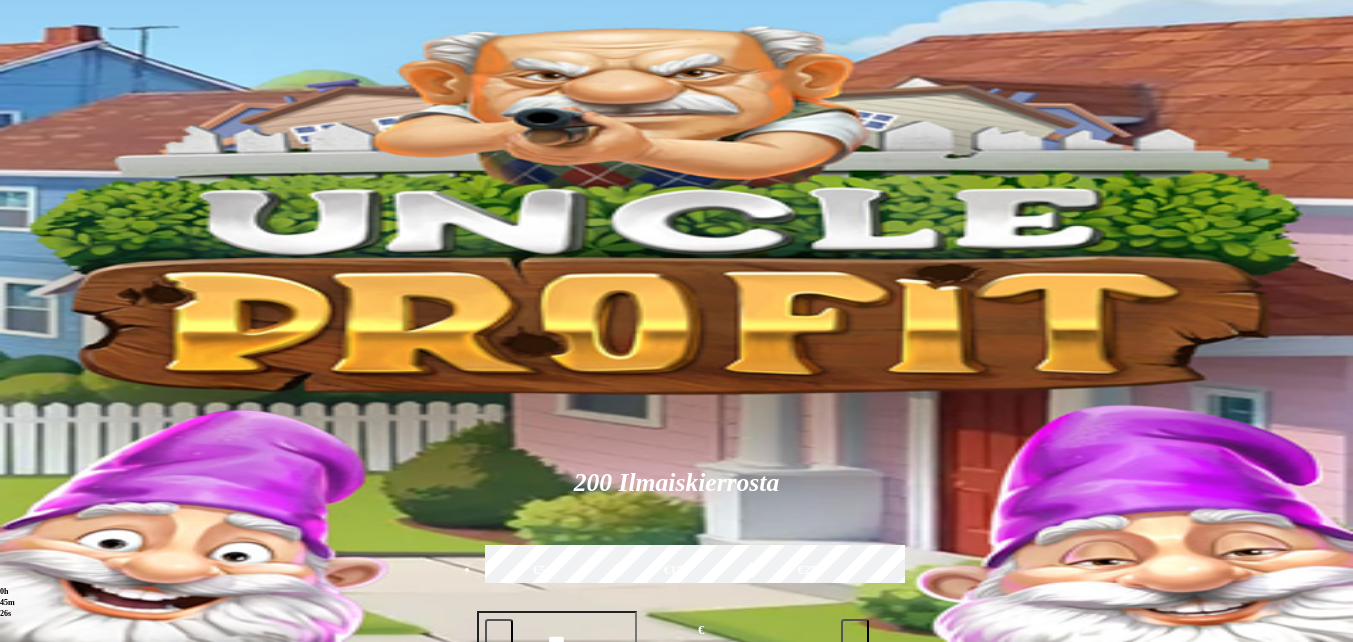 click on "Jackpotit" at bounding box center [98, 940] 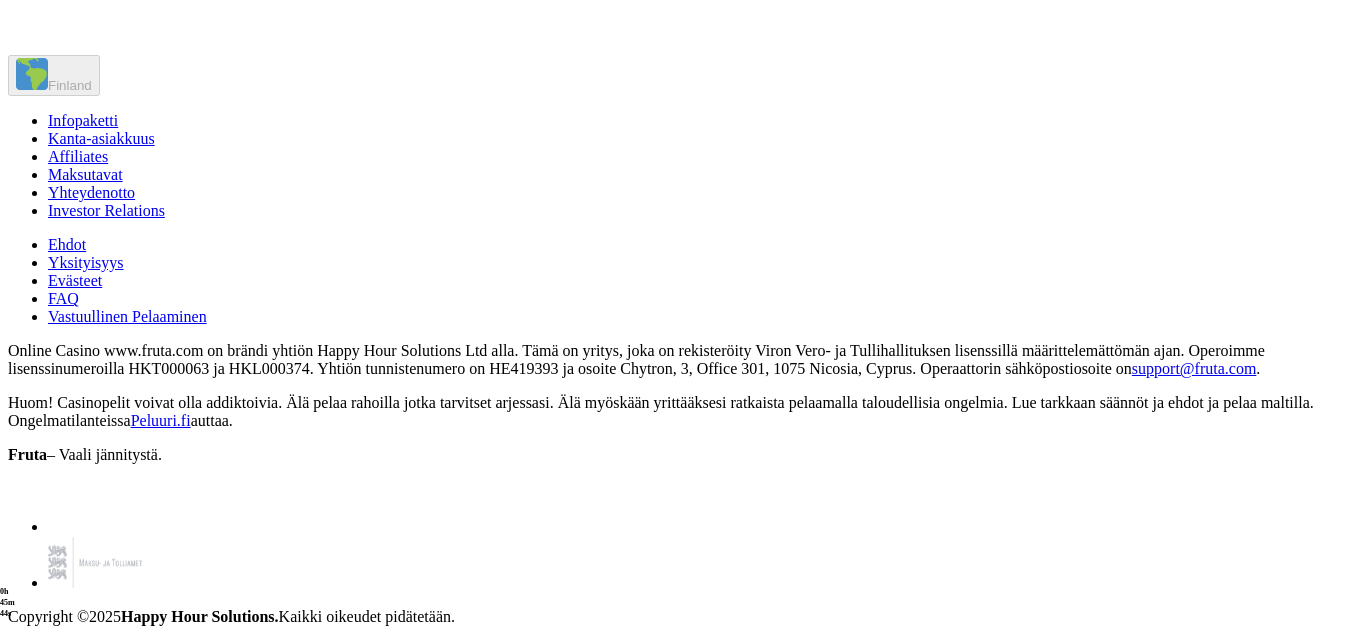 scroll, scrollTop: 1600, scrollLeft: 0, axis: vertical 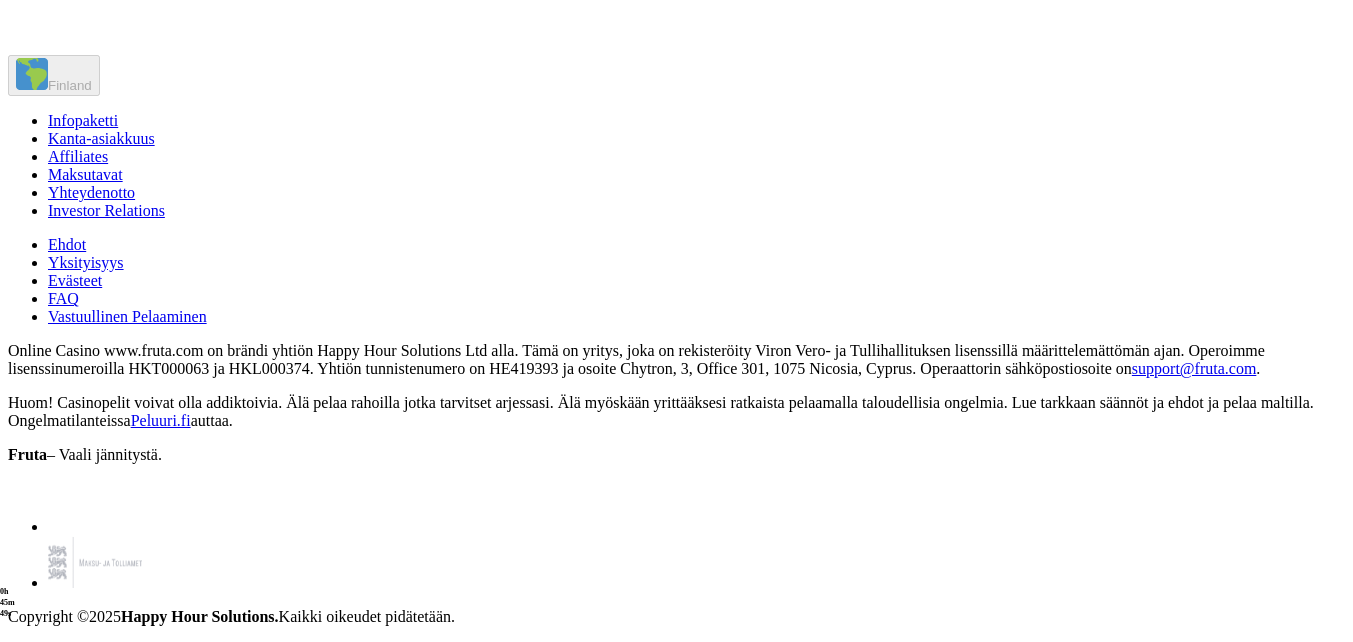 click on "Pelaa nyt" at bounding box center [77, -257] 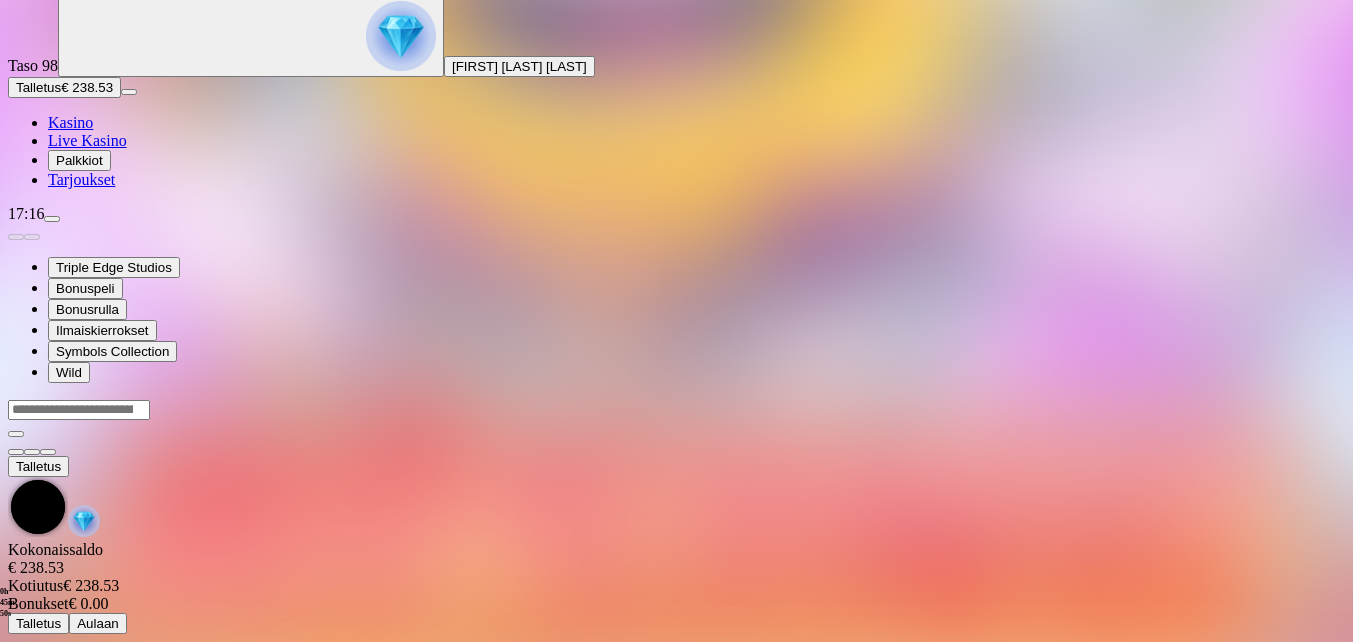 scroll, scrollTop: 0, scrollLeft: 0, axis: both 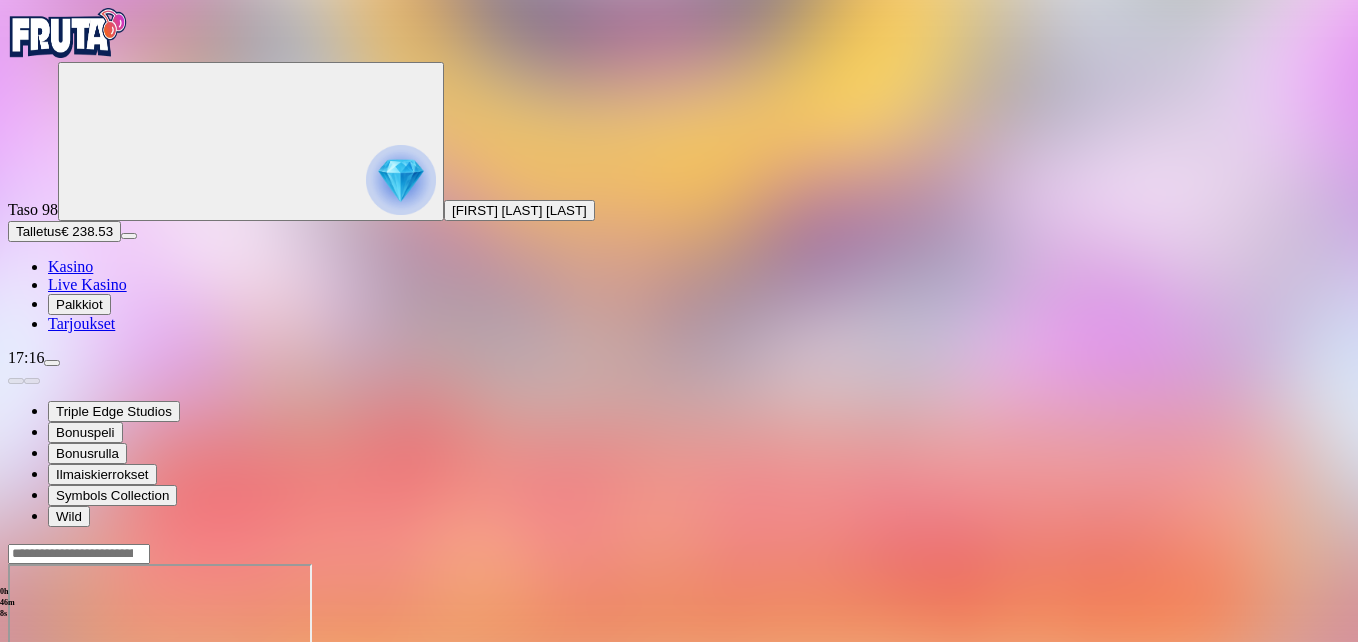 click at bounding box center [48, 736] 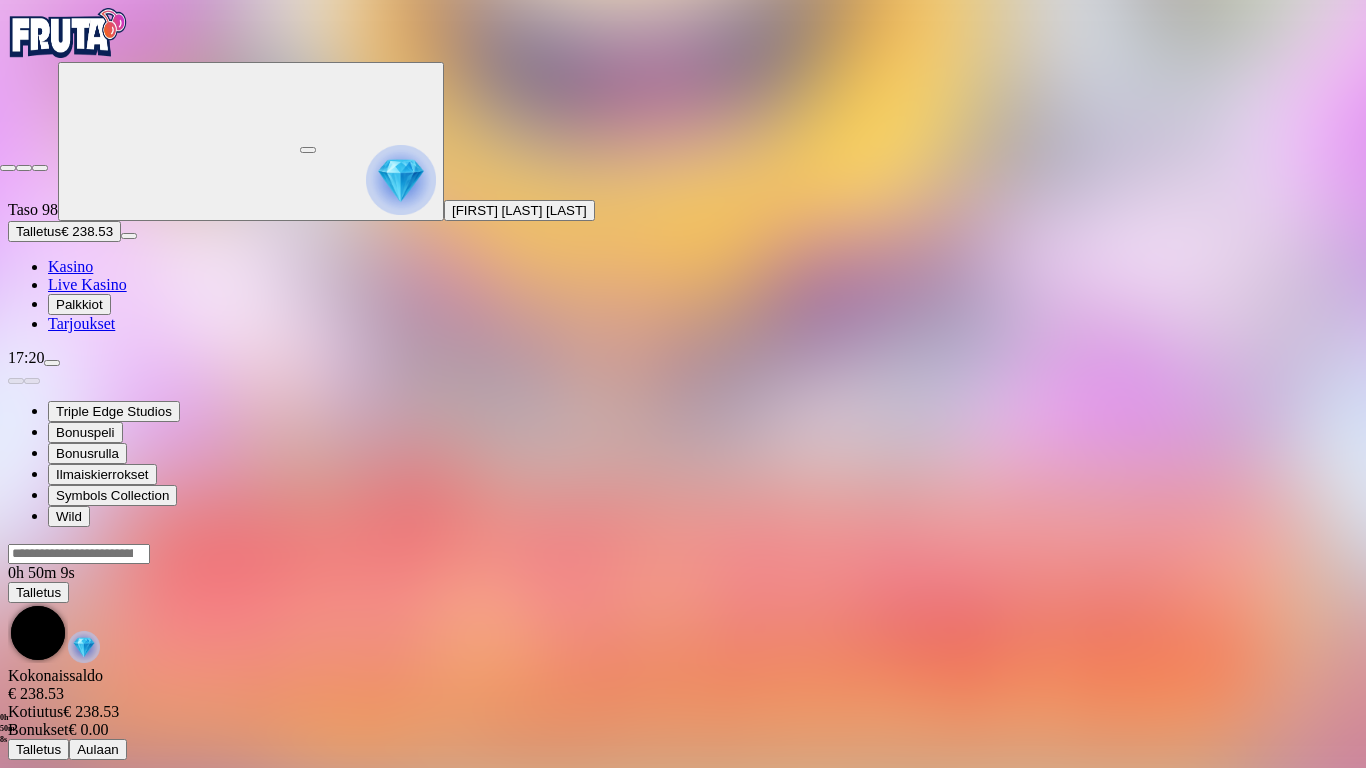 click at bounding box center [8, 168] 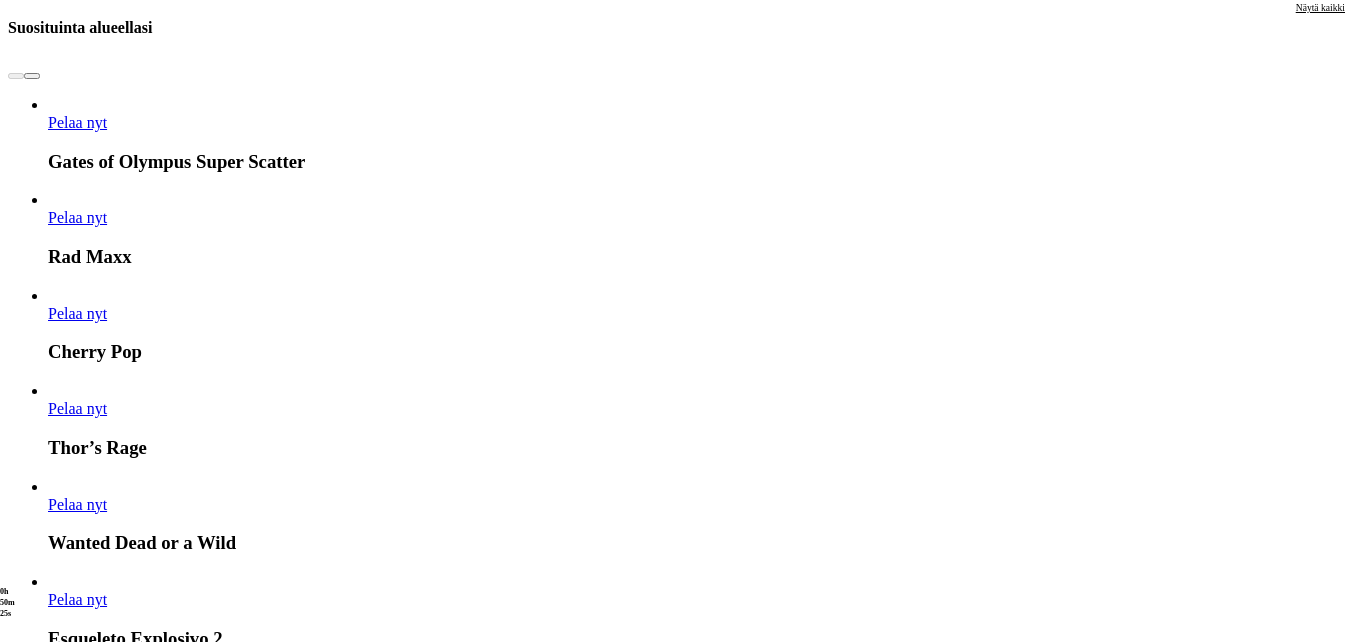 scroll, scrollTop: 2000, scrollLeft: 0, axis: vertical 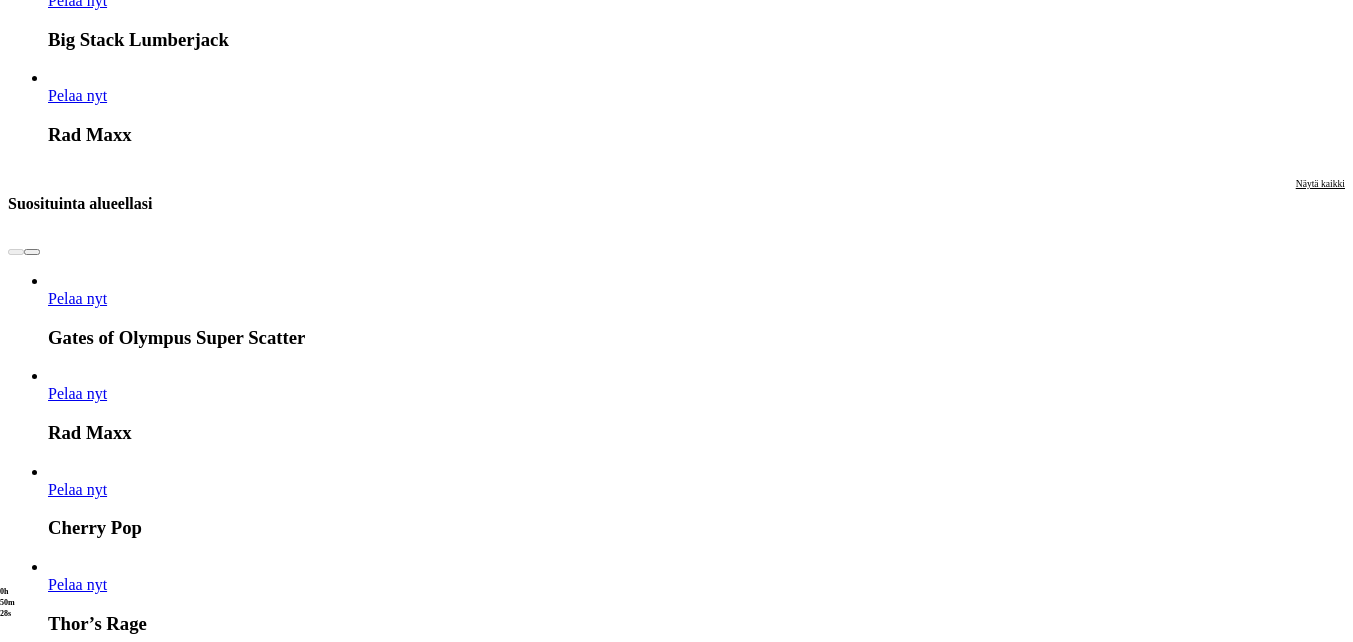 click at bounding box center (32, 16962) 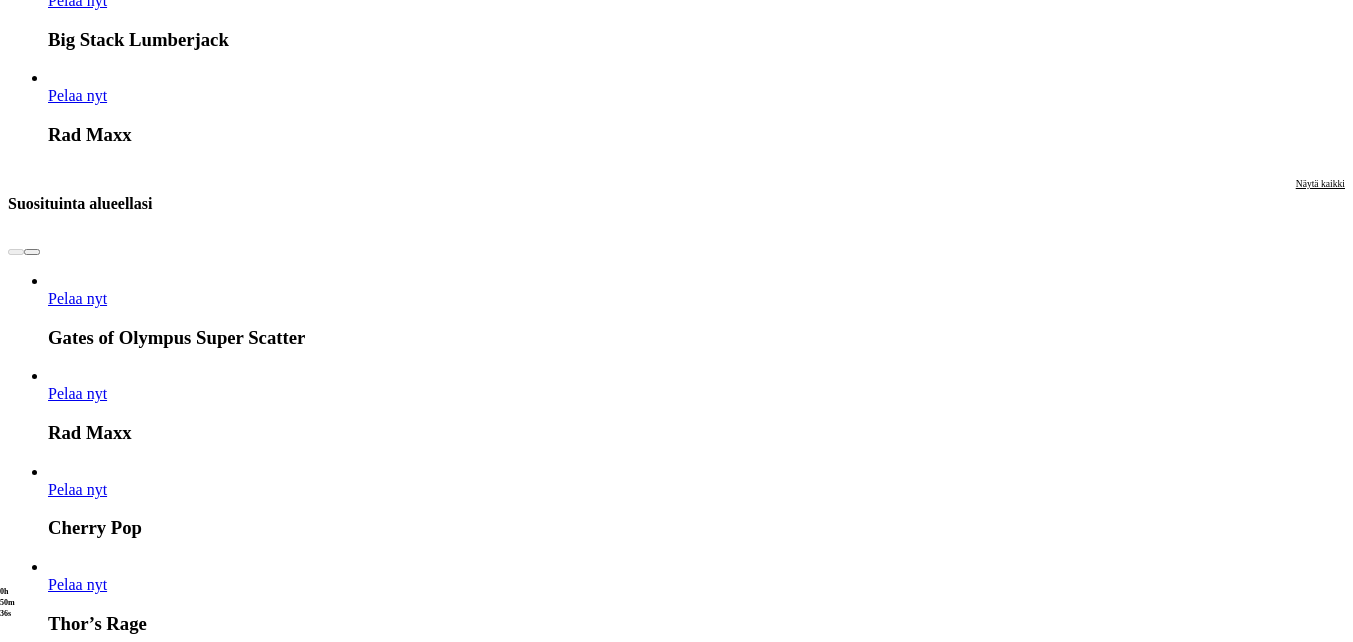 click on "Pelaa nyt" at bounding box center (-520, 17539) 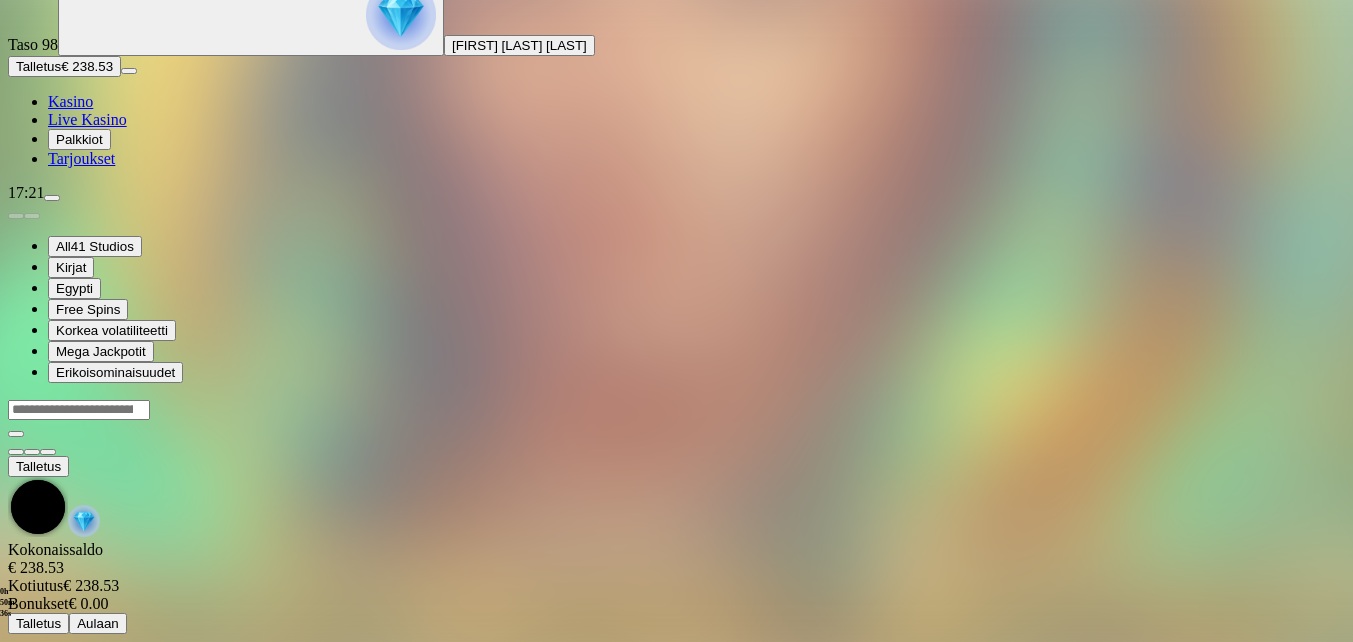 scroll, scrollTop: 0, scrollLeft: 0, axis: both 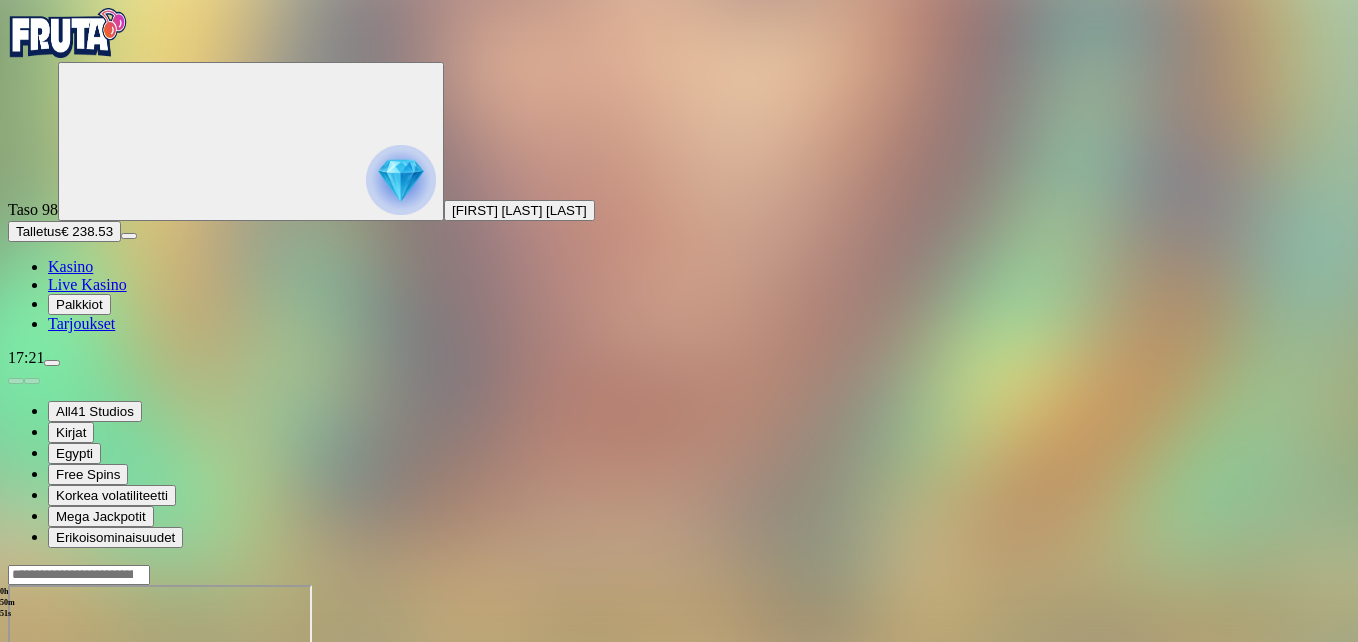 click at bounding box center (16, 757) 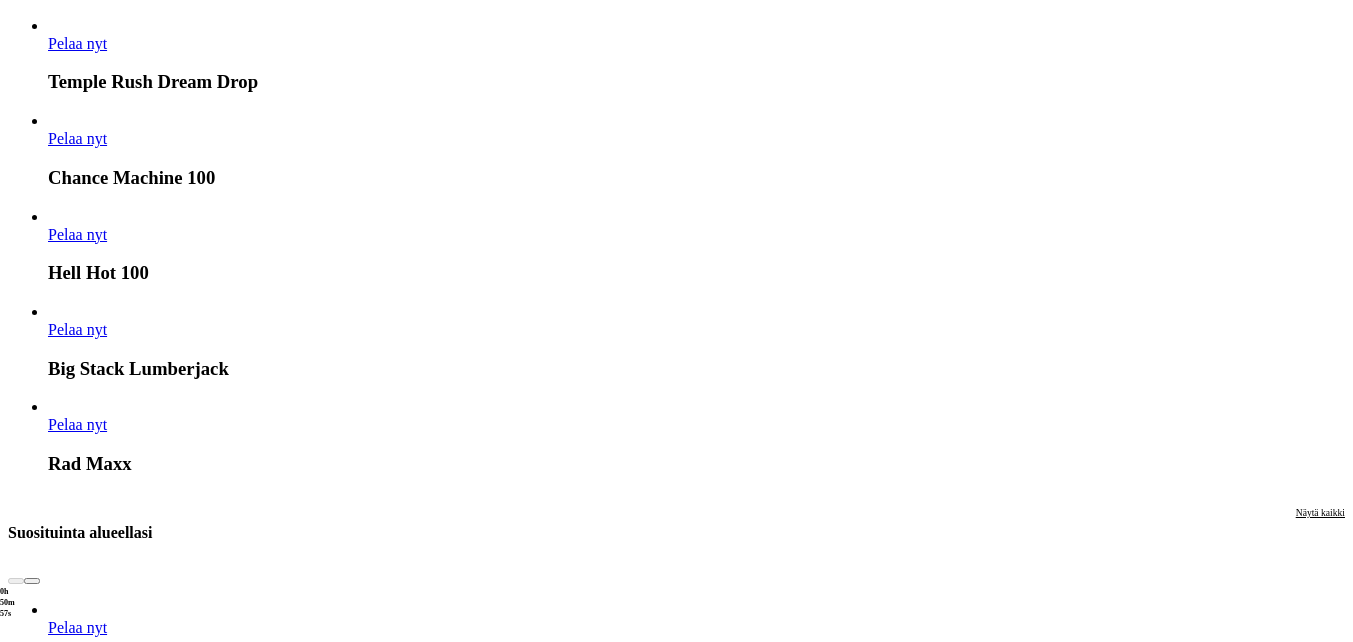 scroll, scrollTop: 1700, scrollLeft: 0, axis: vertical 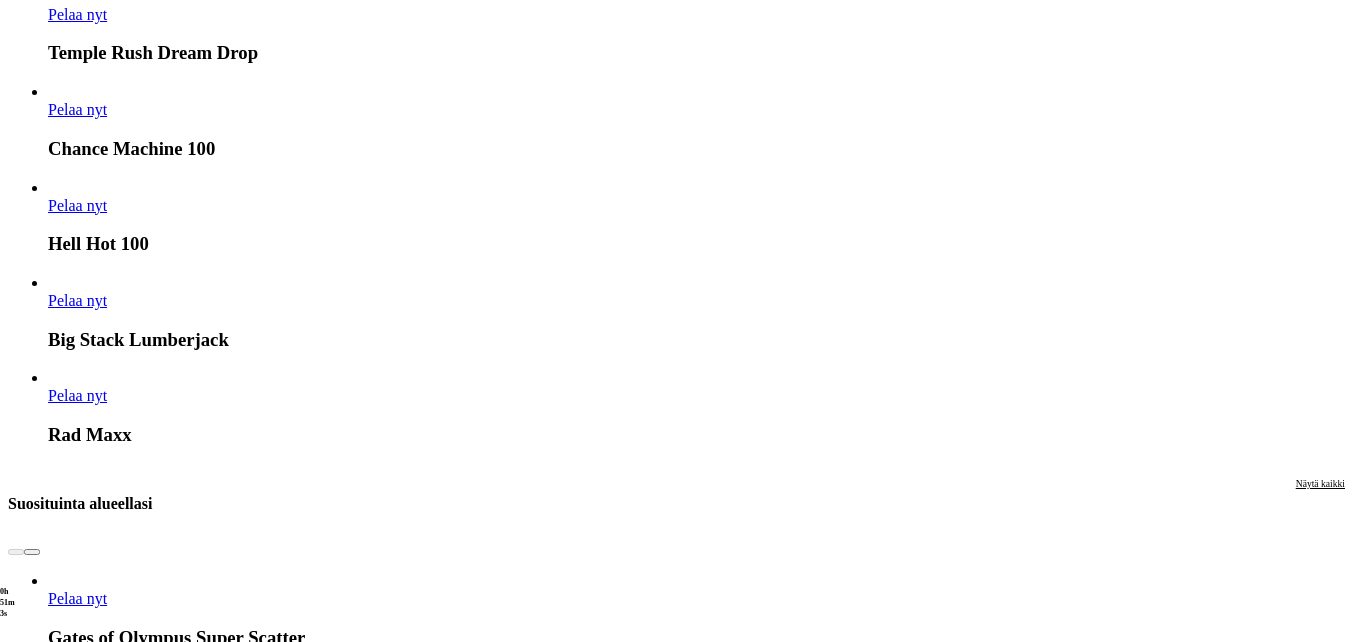 click at bounding box center [32, 16105] 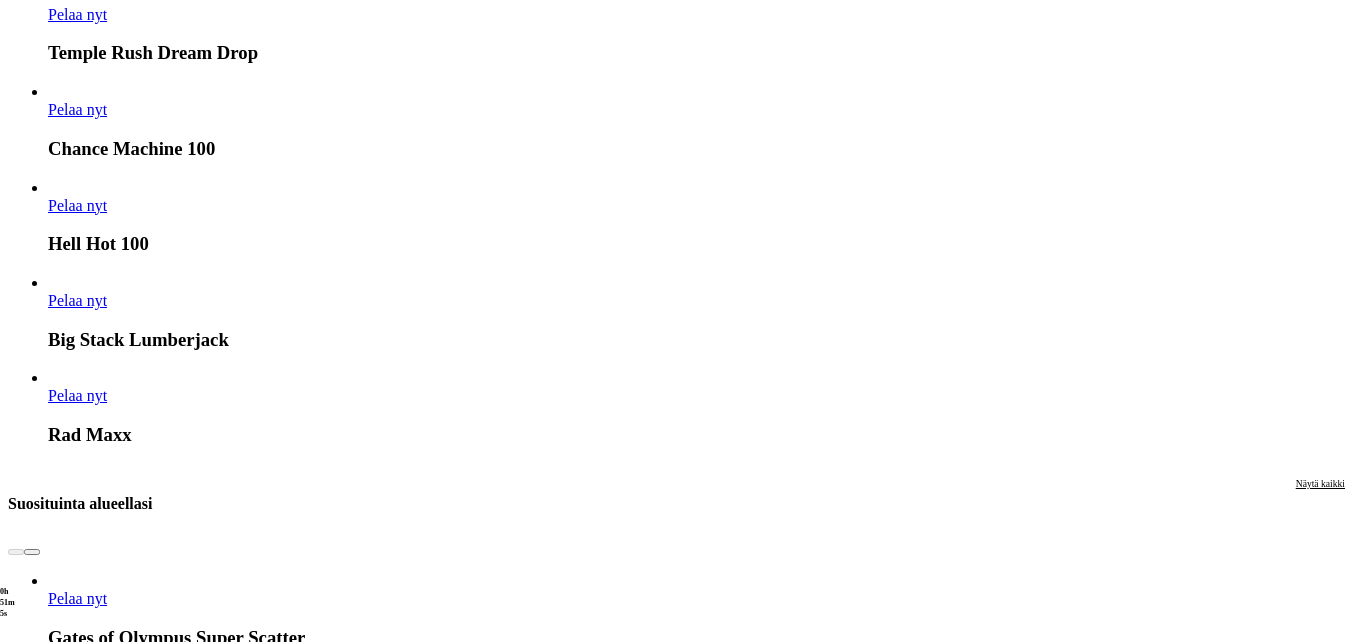 click at bounding box center (32, 16105) 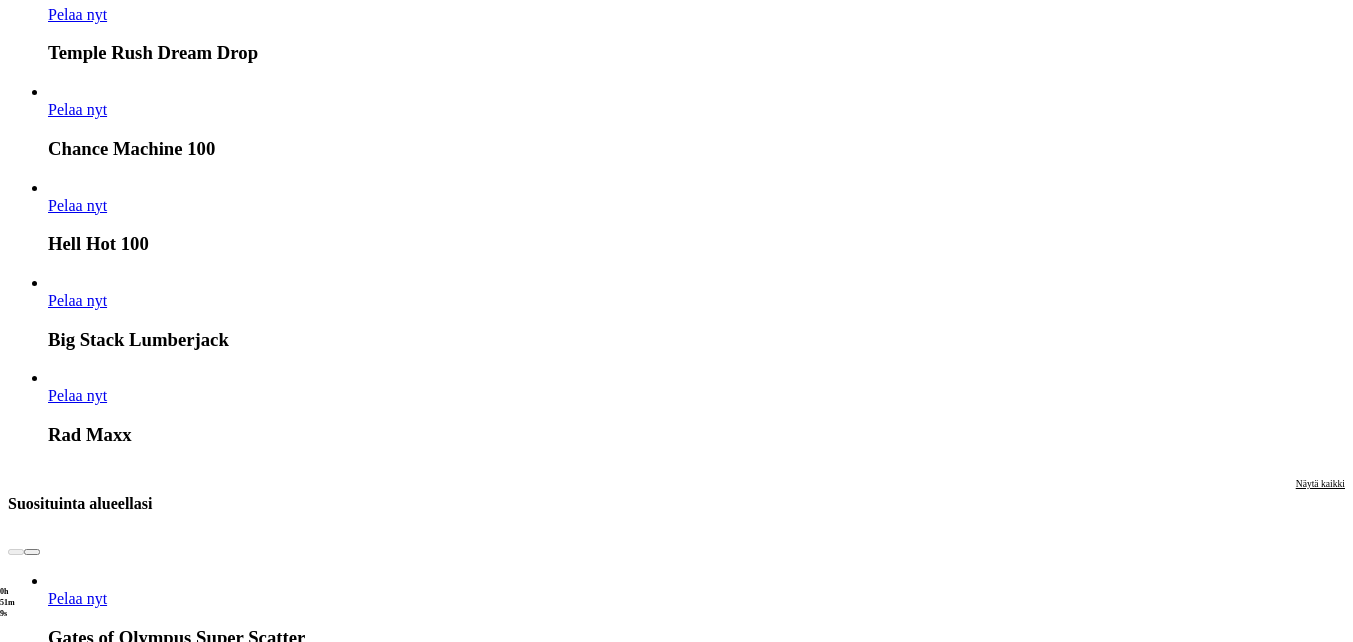 click on "Pelaa nyt" at bounding box center [-752, 17106] 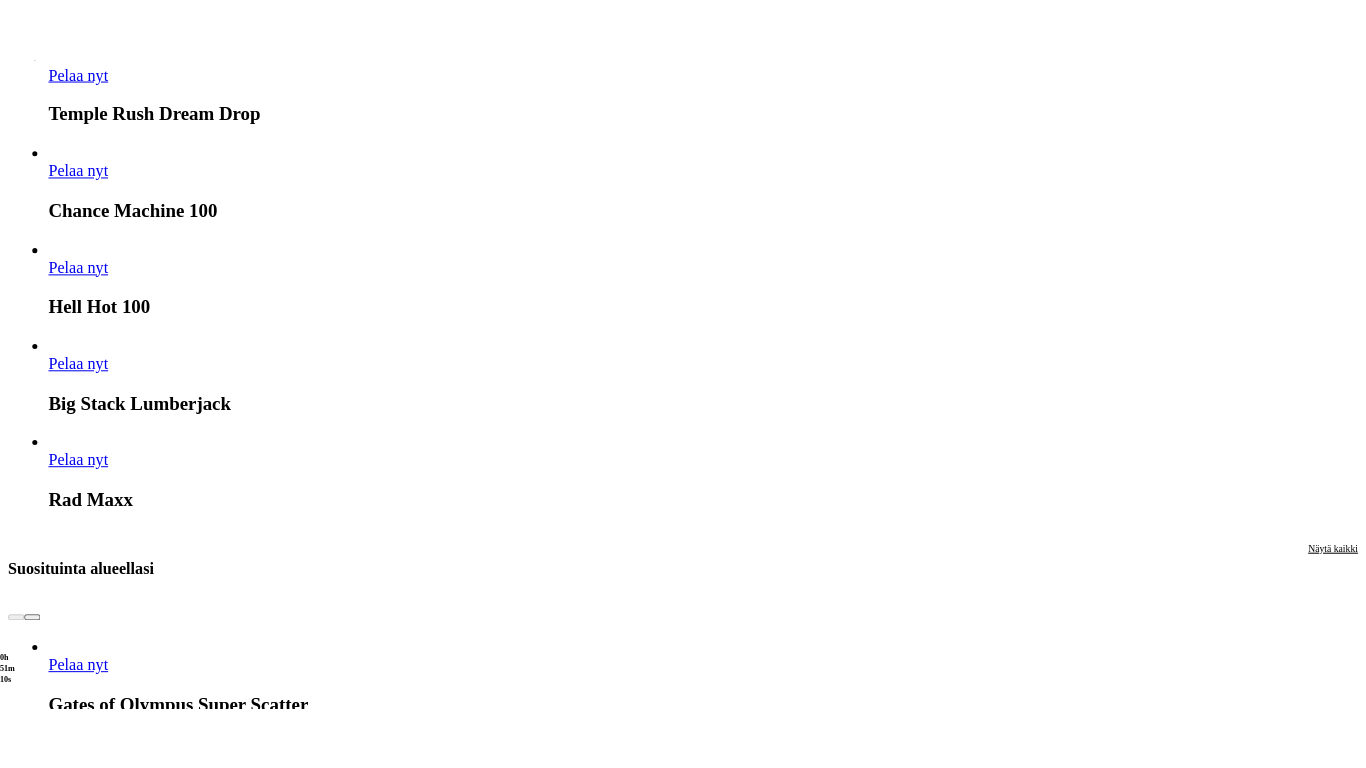 scroll, scrollTop: 0, scrollLeft: 0, axis: both 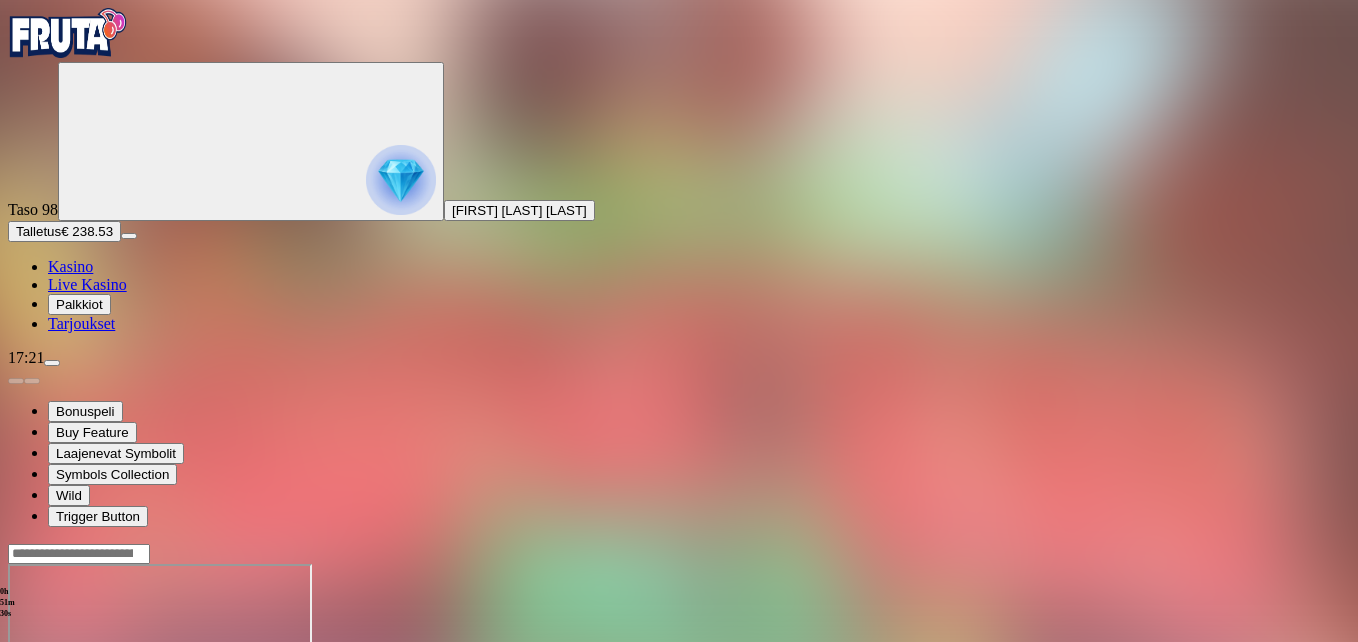 click at bounding box center (48, 736) 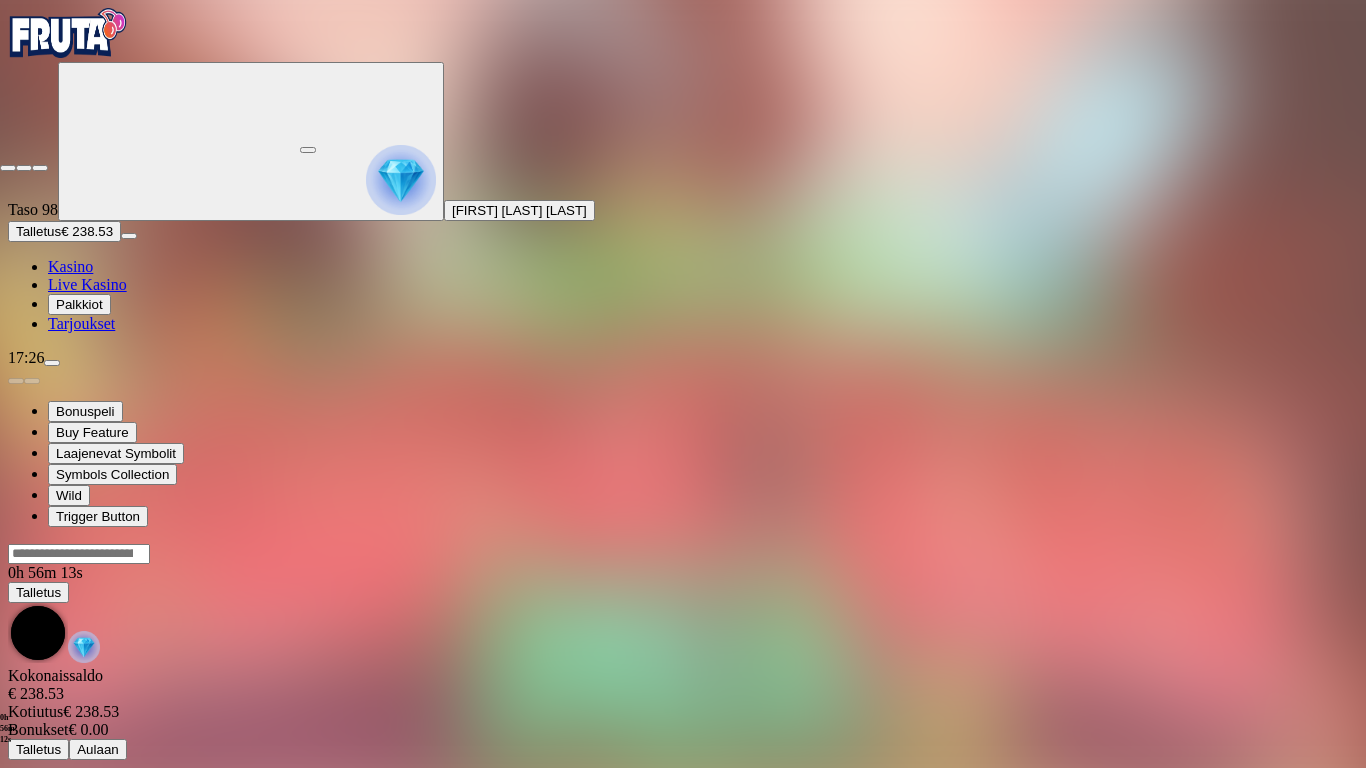 click at bounding box center [8, 168] 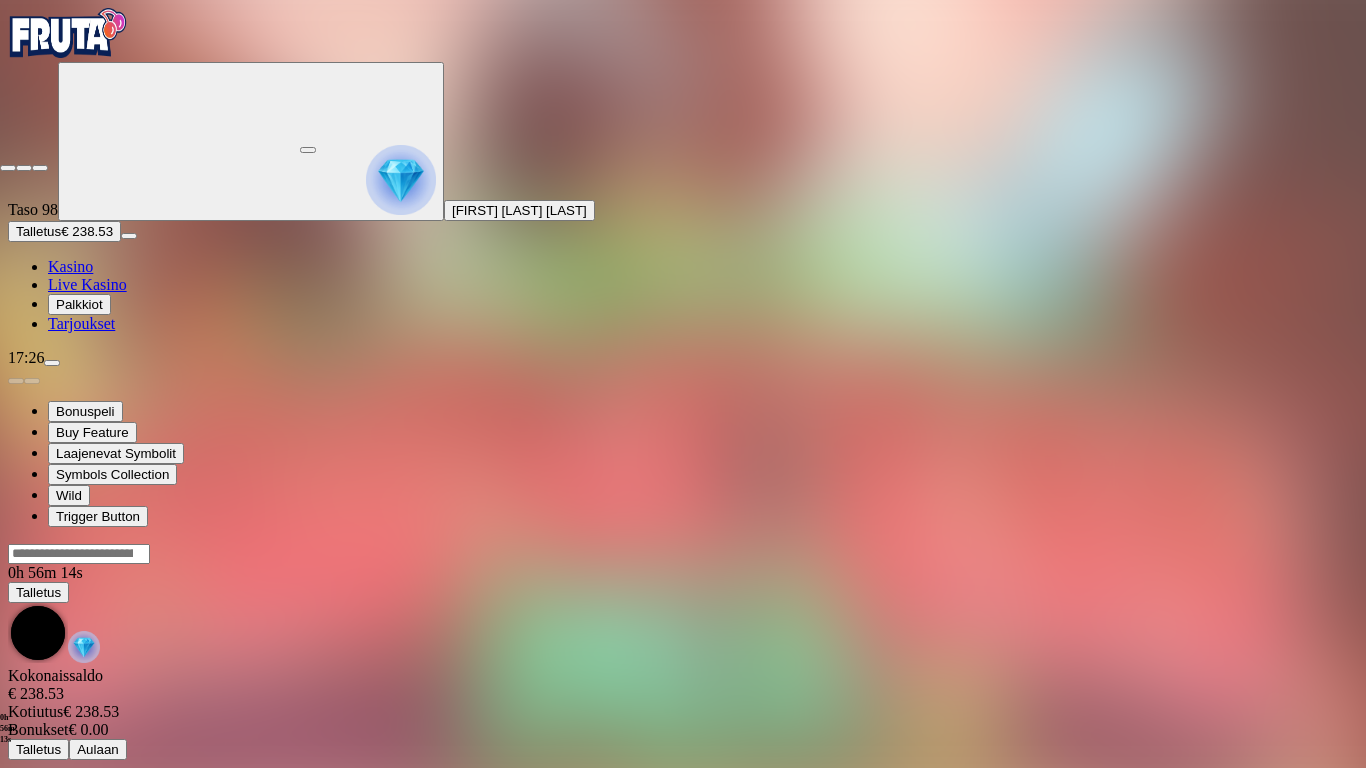 click at bounding box center [8, 168] 